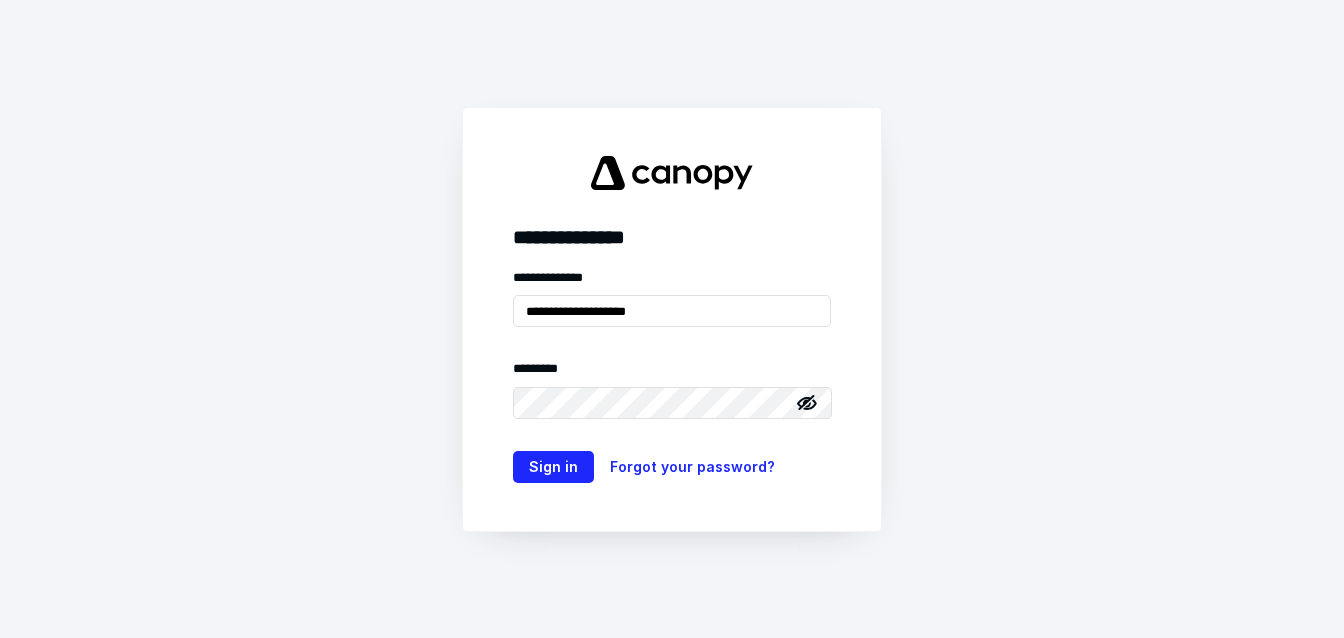 scroll, scrollTop: 0, scrollLeft: 0, axis: both 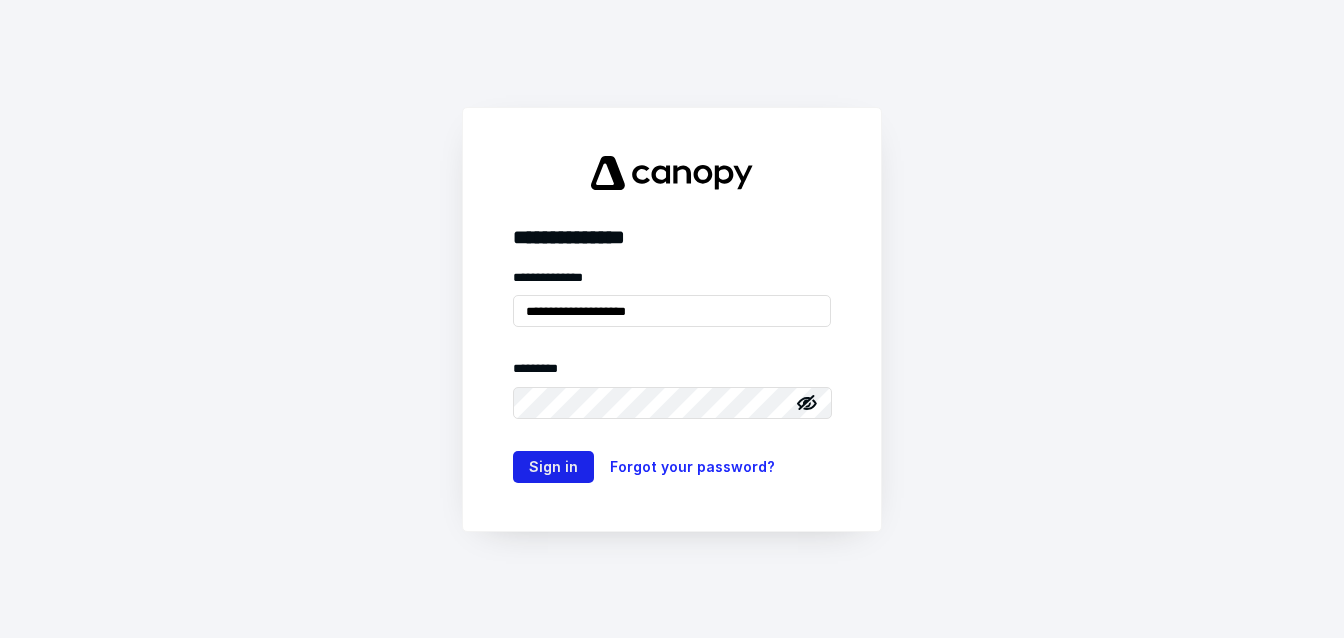 type on "**********" 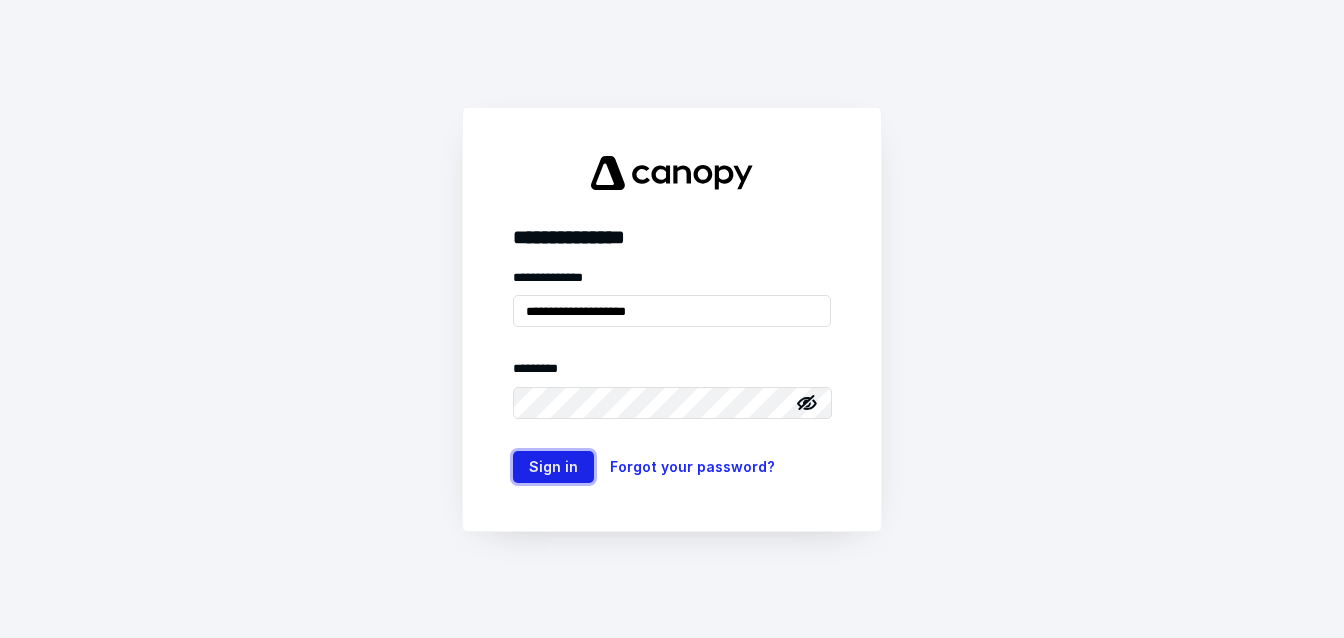 click on "Sign in" at bounding box center (553, 467) 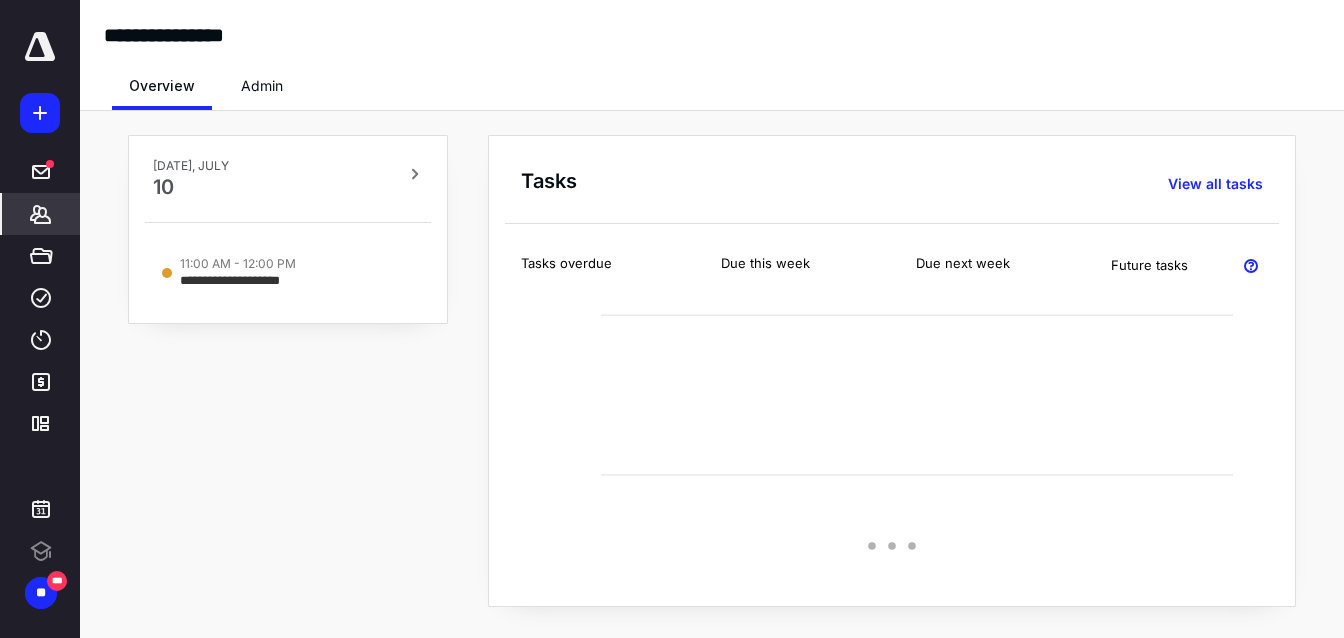 scroll, scrollTop: 0, scrollLeft: 0, axis: both 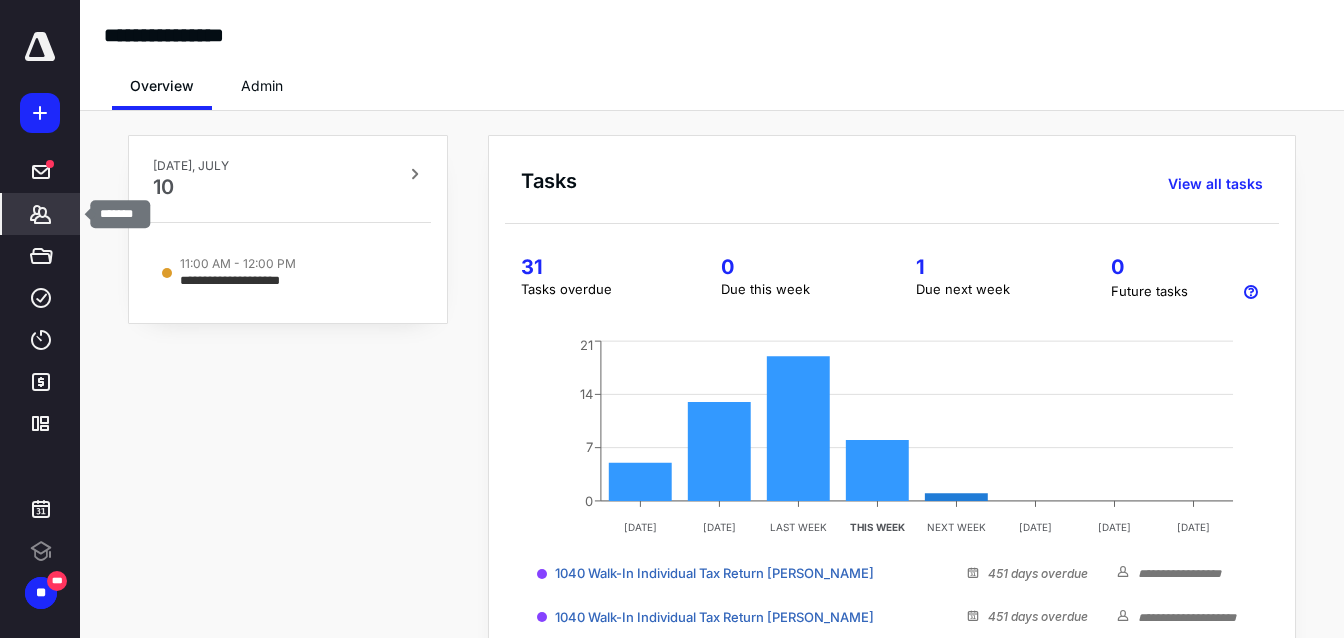 click 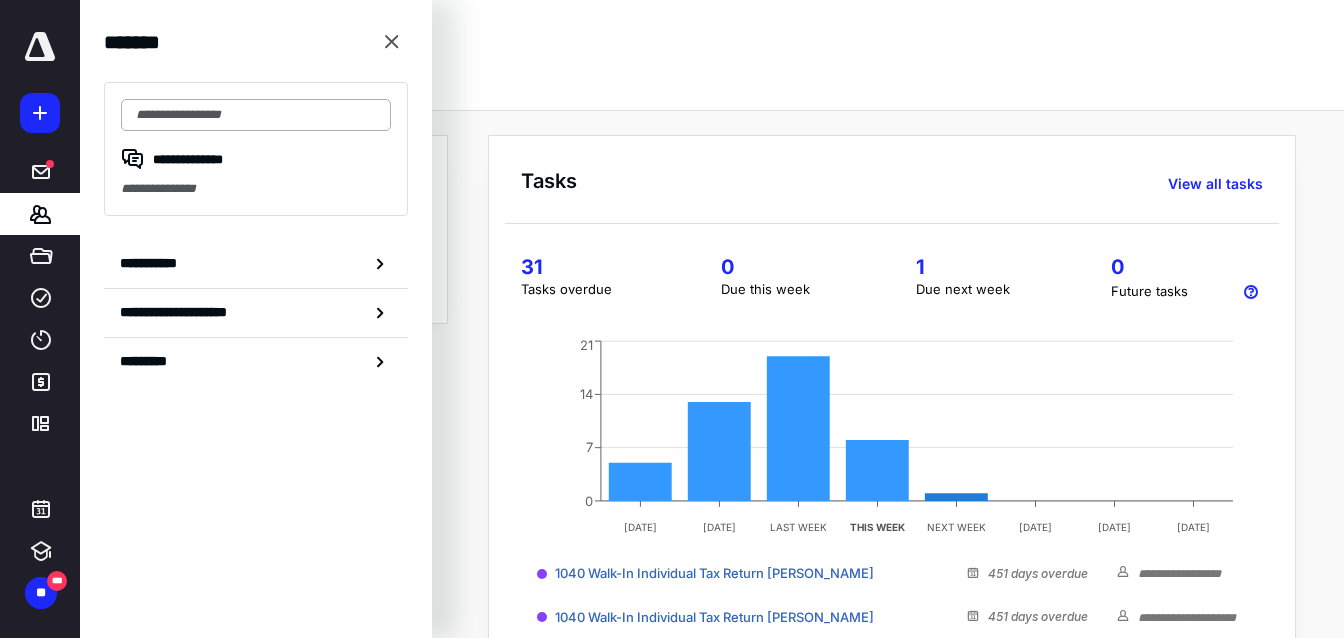 click at bounding box center [256, 115] 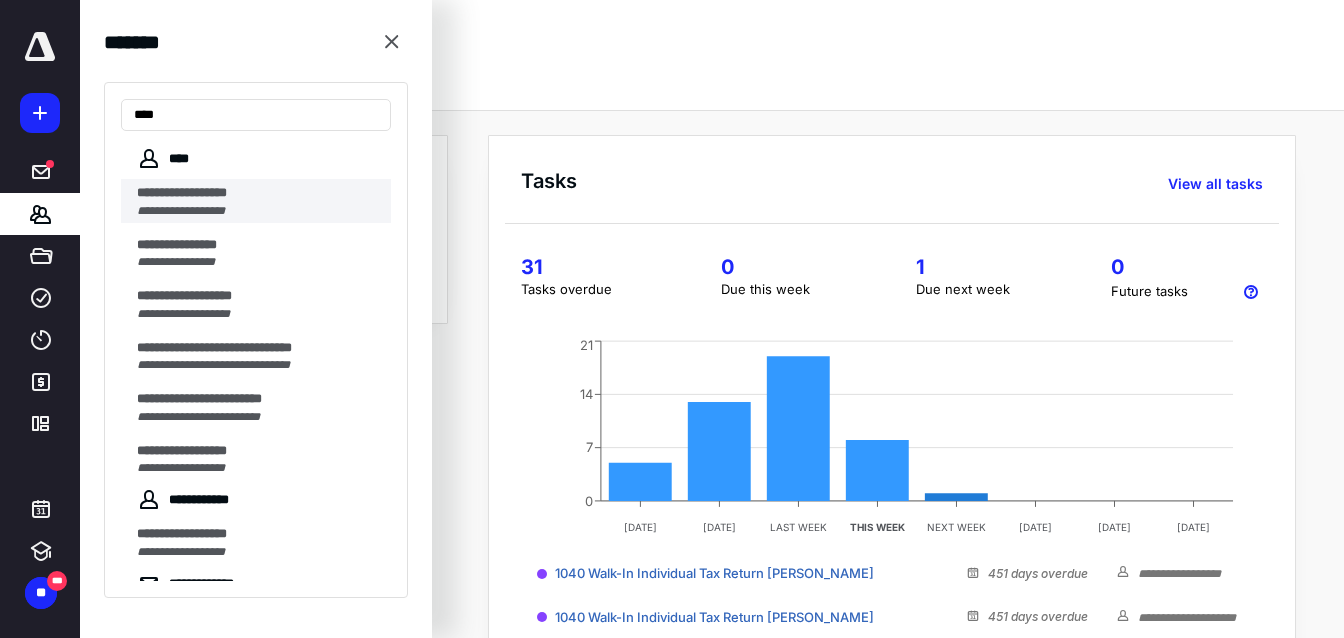 type on "***" 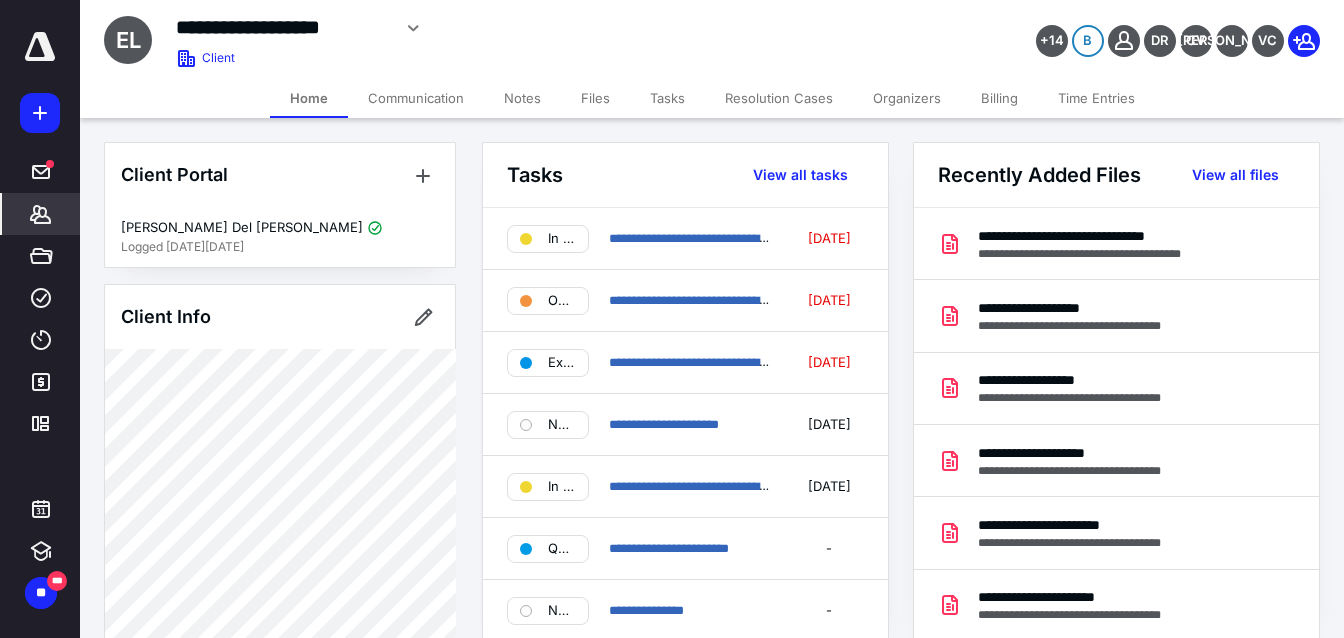 click on "Files" at bounding box center [595, 98] 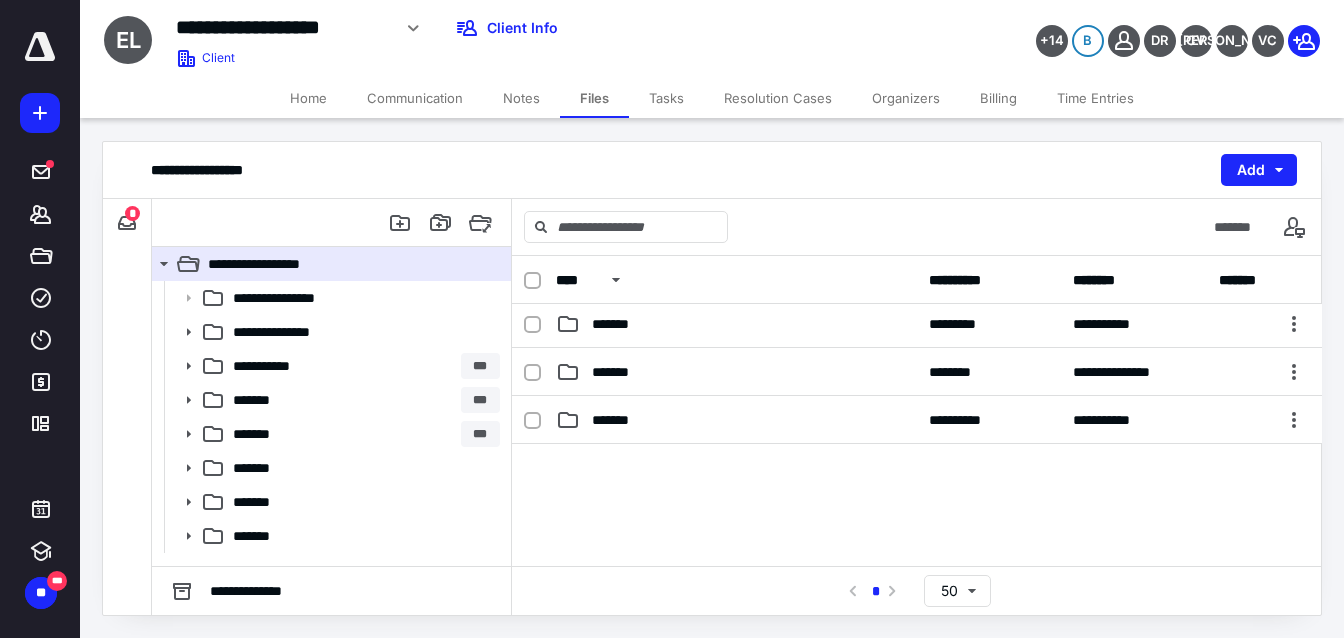 scroll, scrollTop: 230, scrollLeft: 0, axis: vertical 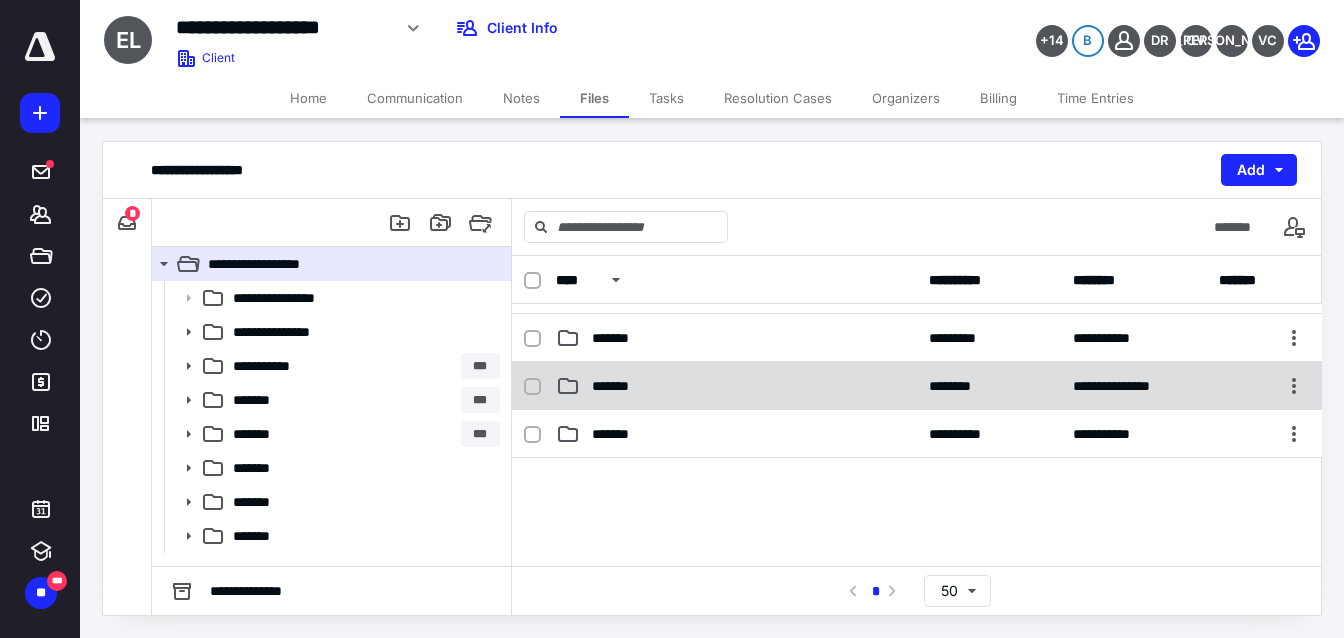 click on "*******" at bounding box center (736, 386) 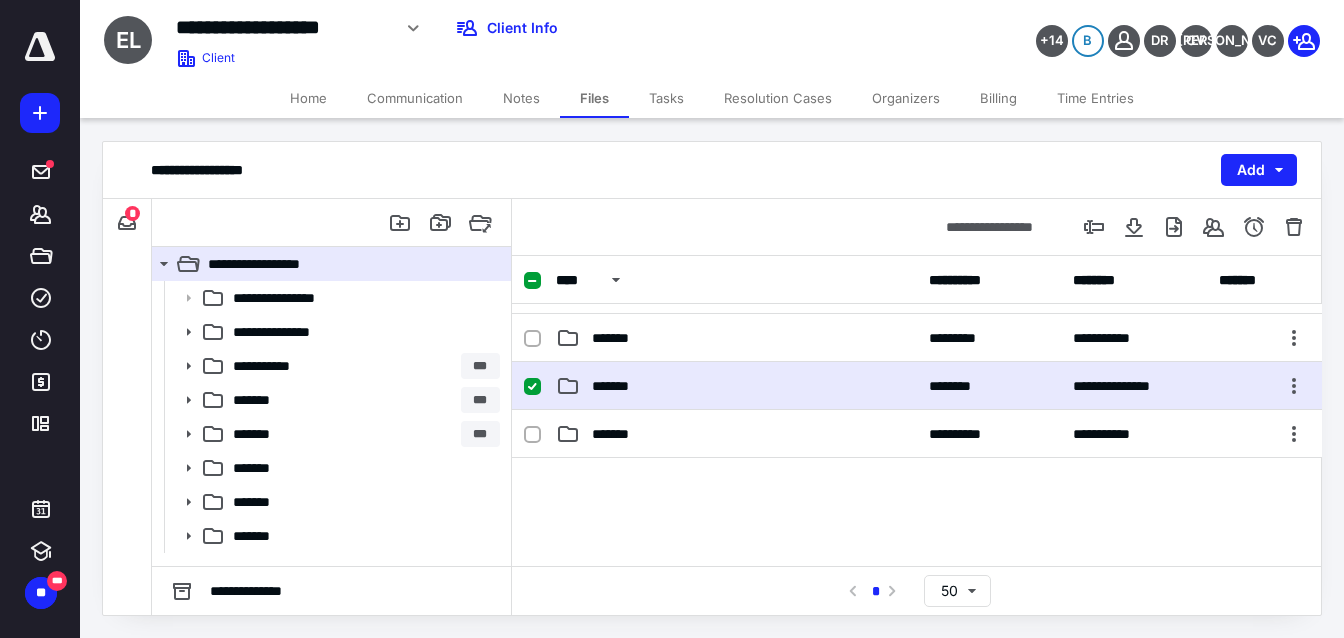 click on "*******" at bounding box center (736, 386) 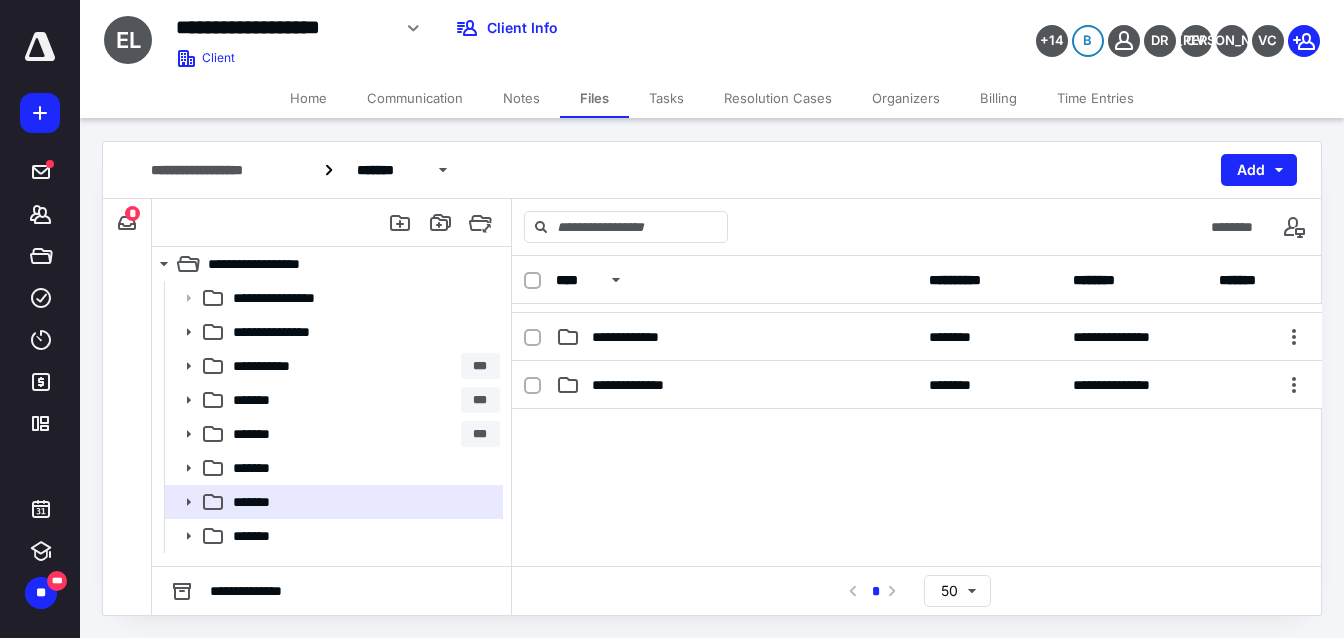 scroll, scrollTop: 319, scrollLeft: 0, axis: vertical 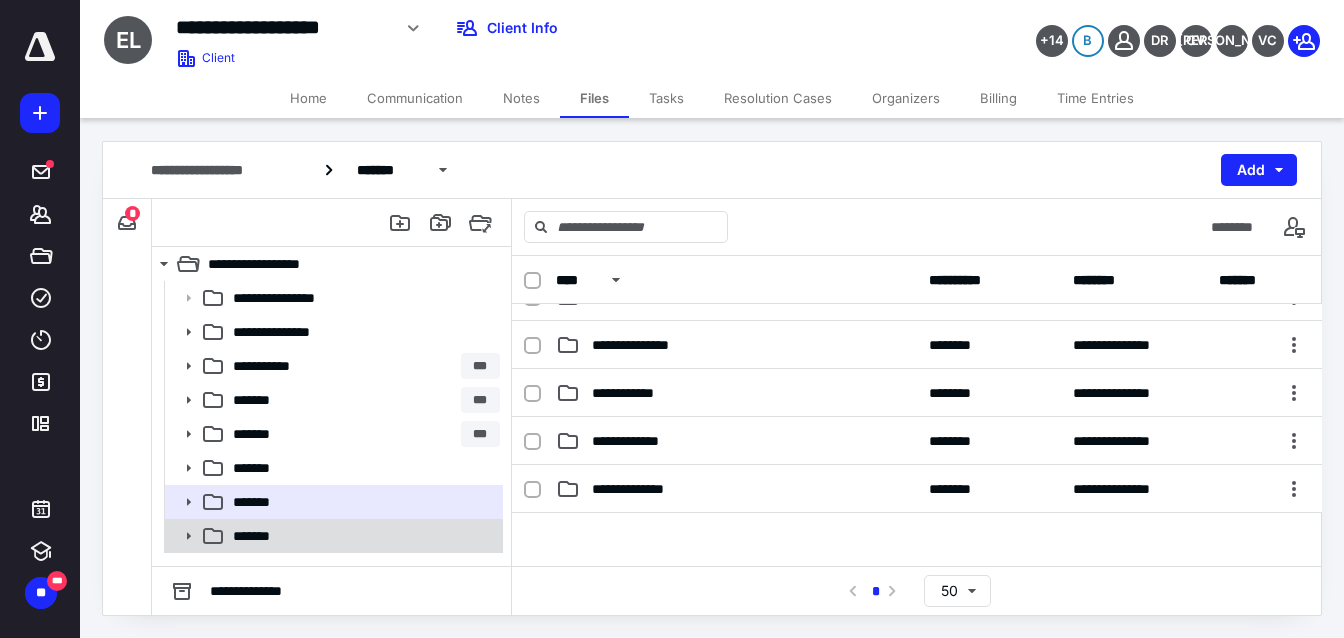 click on "*******" at bounding box center (362, 536) 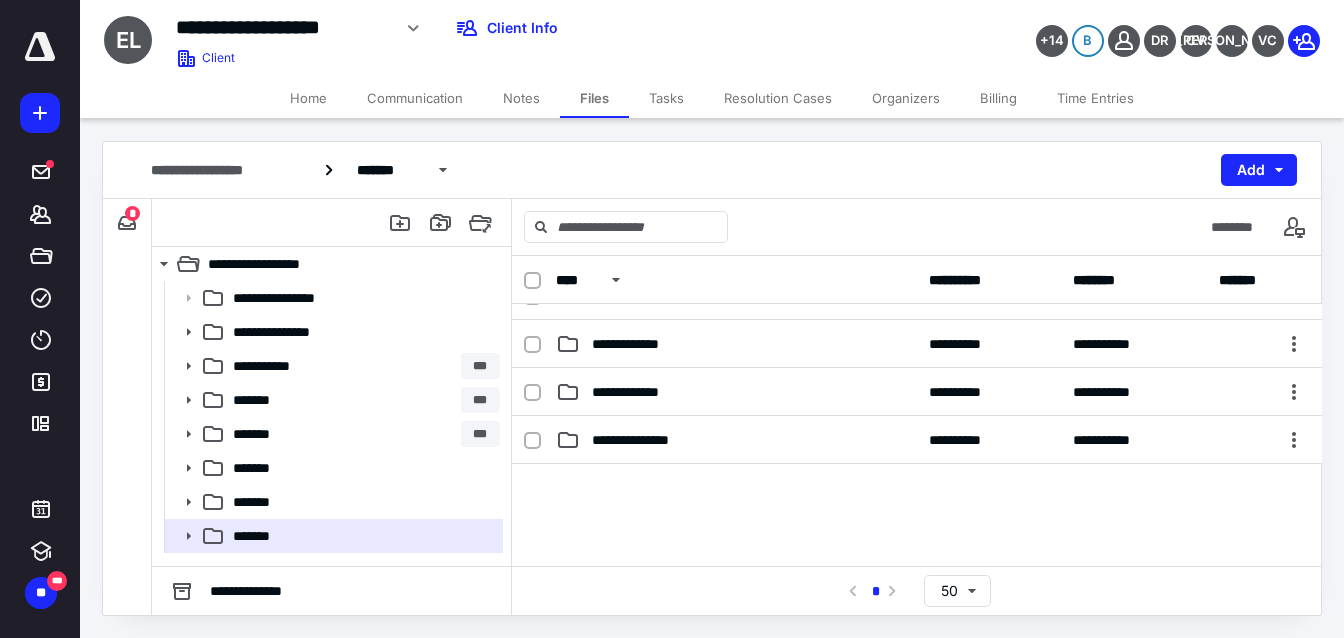 scroll, scrollTop: 341, scrollLeft: 0, axis: vertical 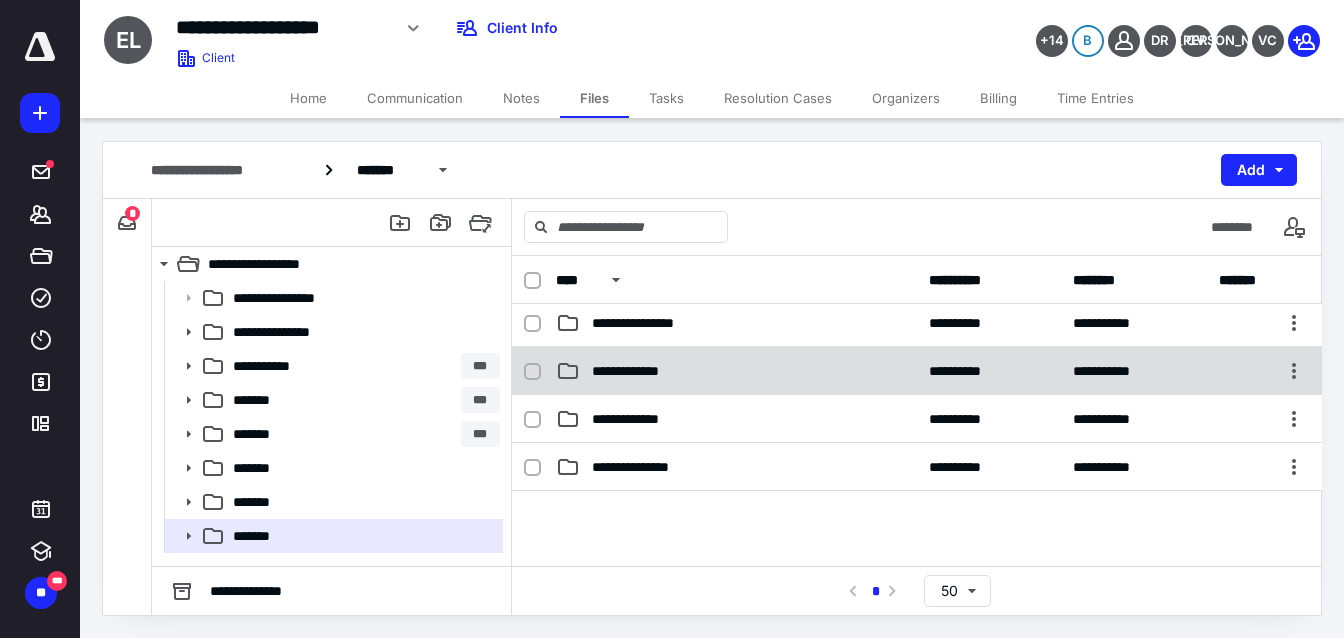click on "**********" at bounding box center [736, 371] 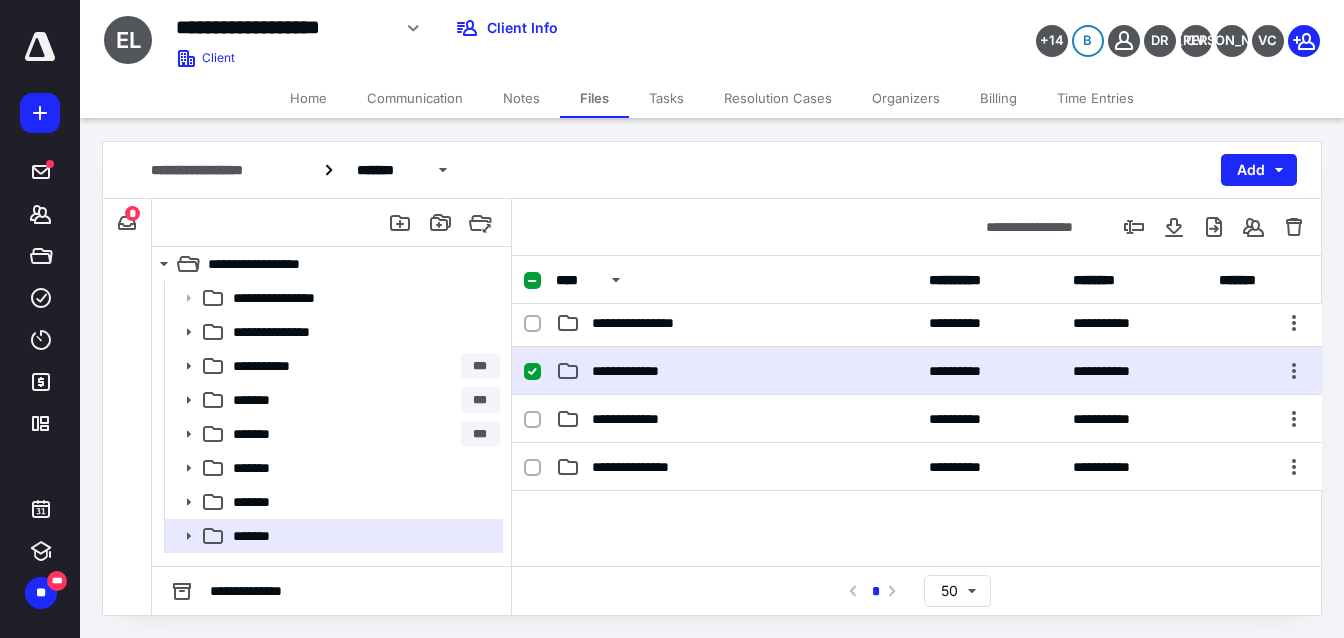 click on "**********" at bounding box center (736, 371) 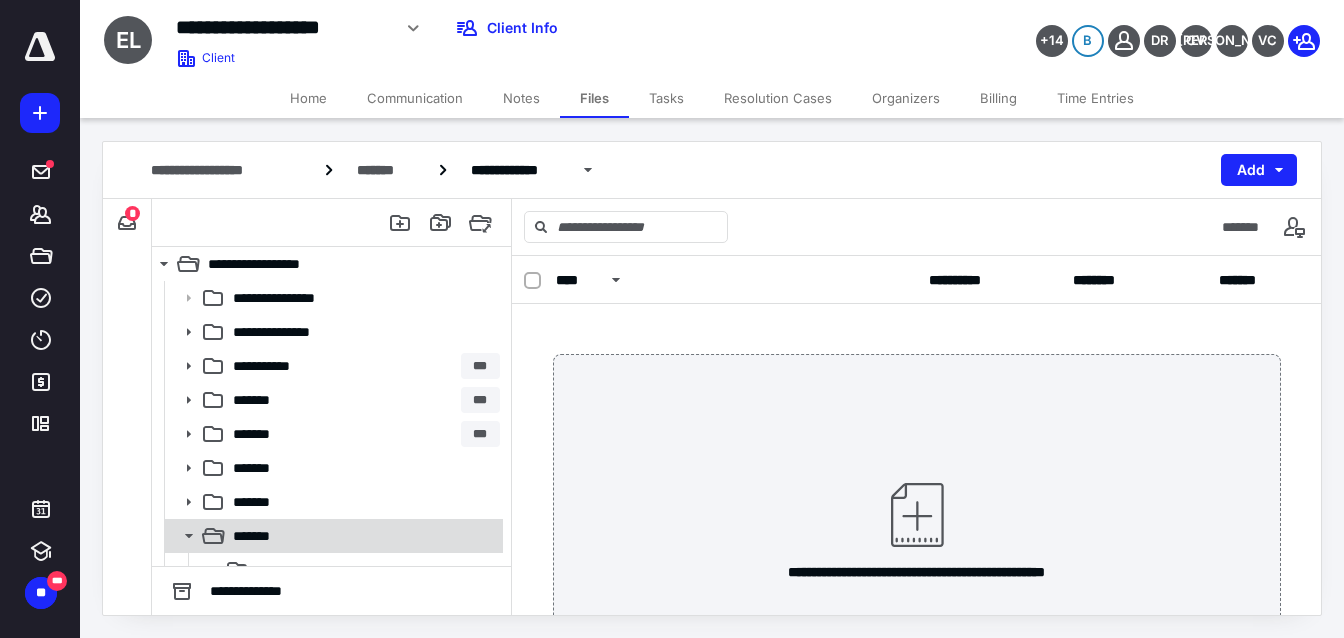 click on "*******" at bounding box center [362, 536] 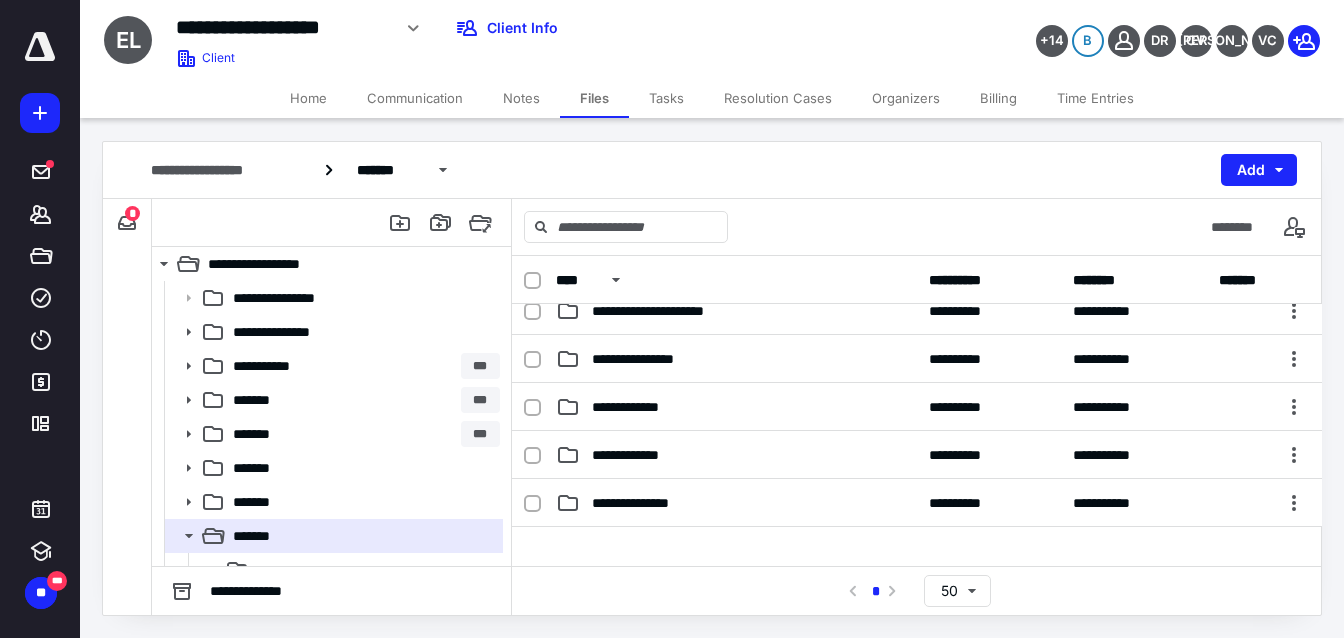scroll, scrollTop: 255, scrollLeft: 0, axis: vertical 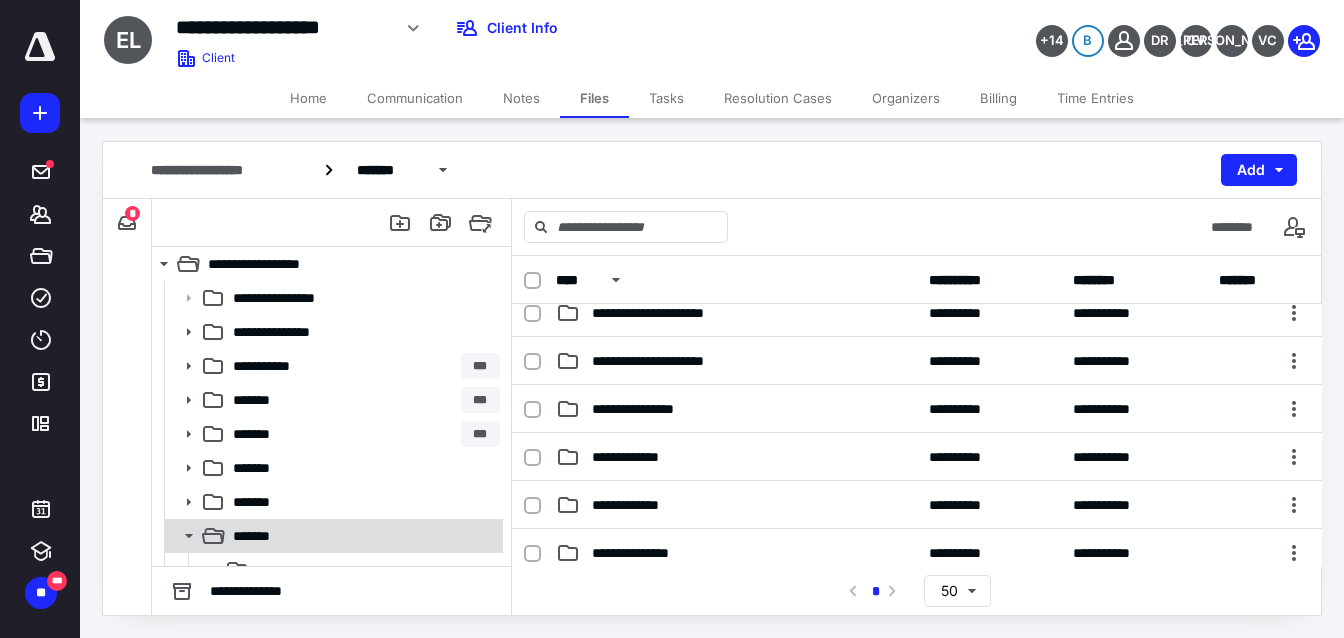 click on "*******" at bounding box center (362, 536) 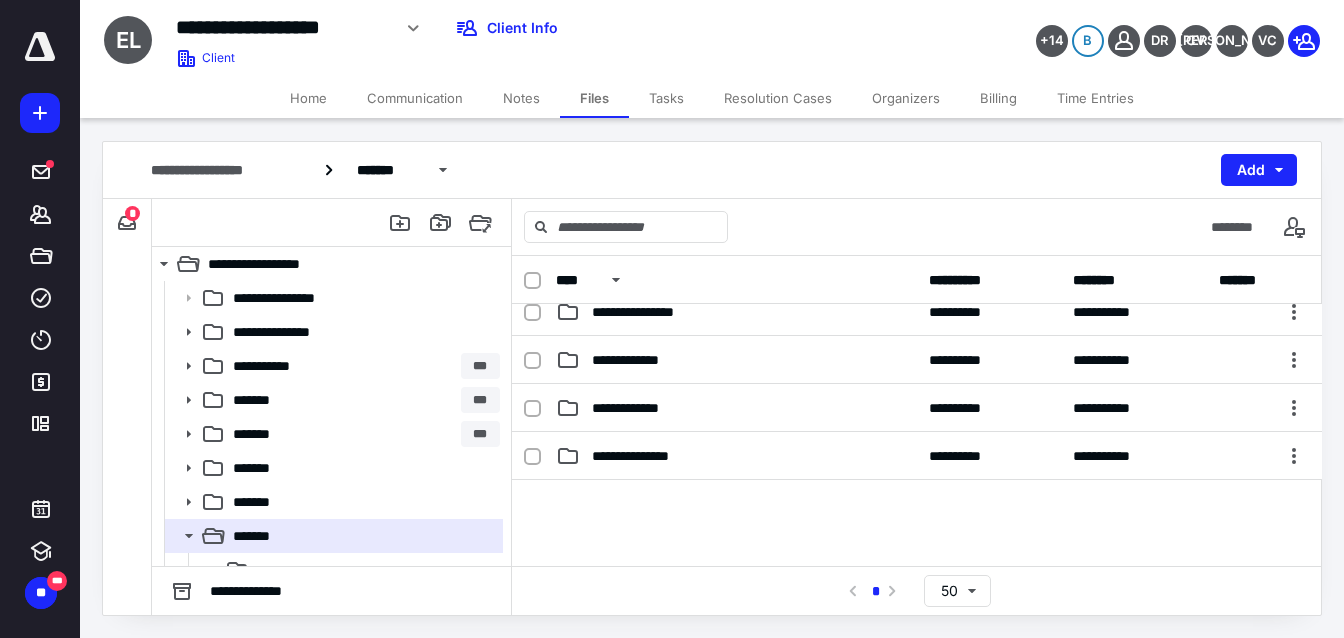 scroll, scrollTop: 438, scrollLeft: 0, axis: vertical 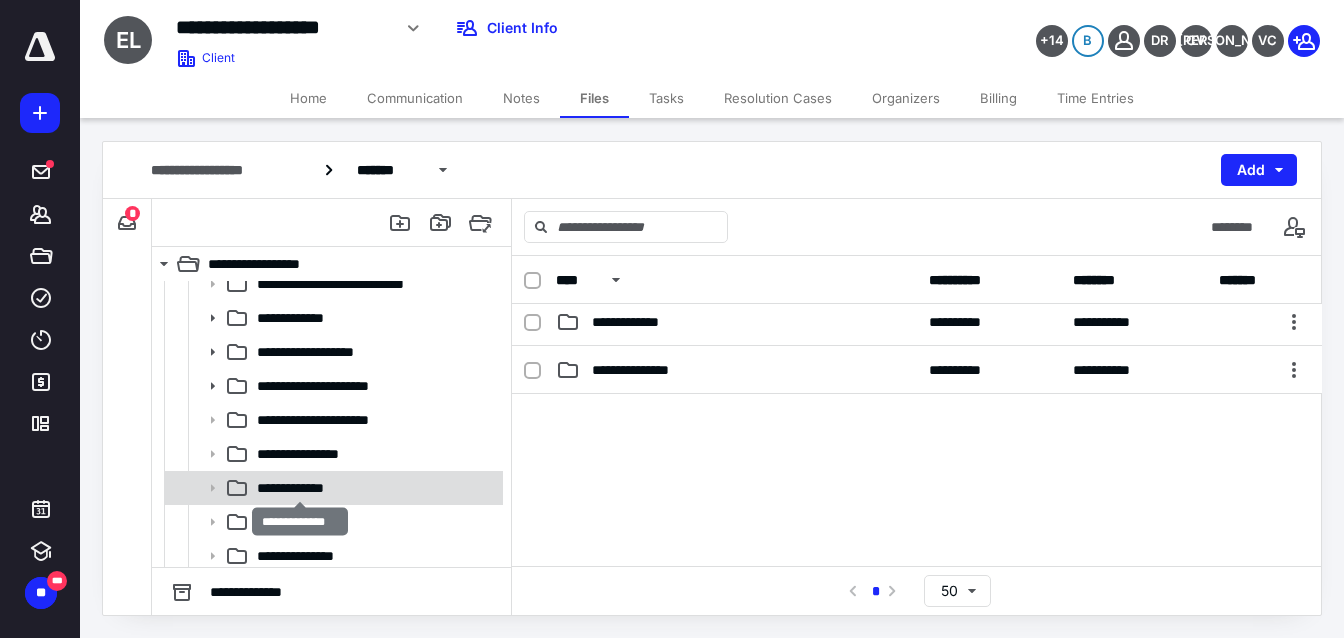 click on "**********" at bounding box center (300, 488) 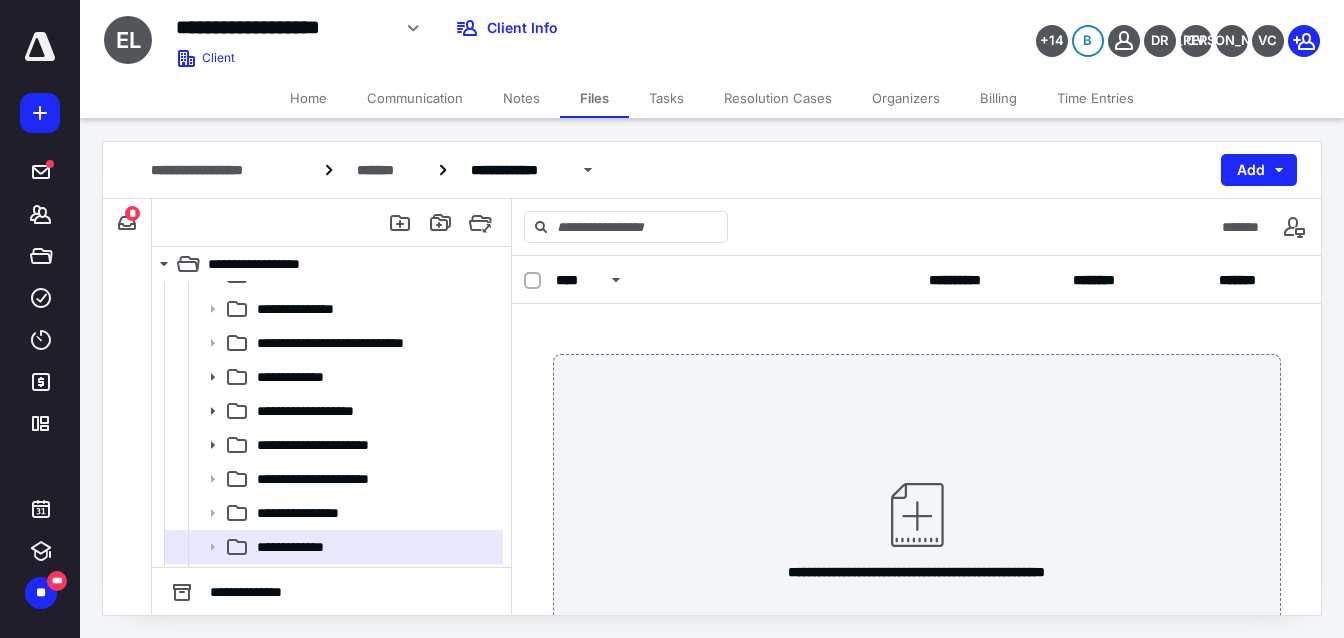 scroll, scrollTop: 302, scrollLeft: 0, axis: vertical 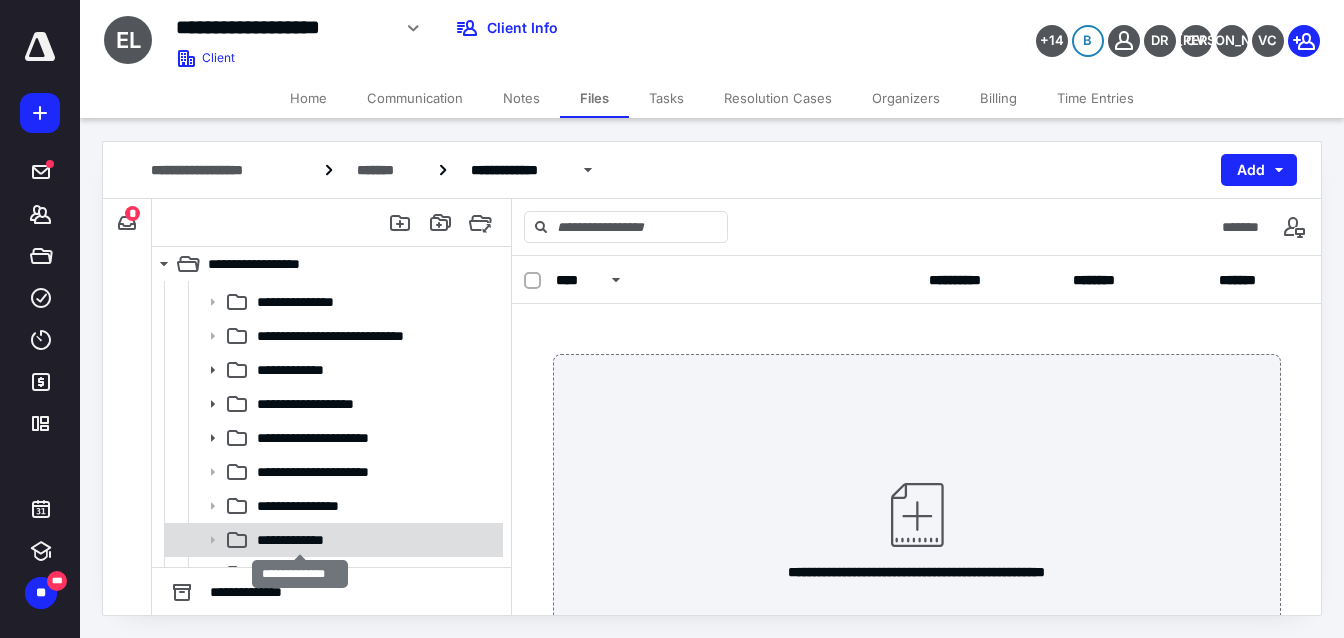 click on "**********" at bounding box center (300, 540) 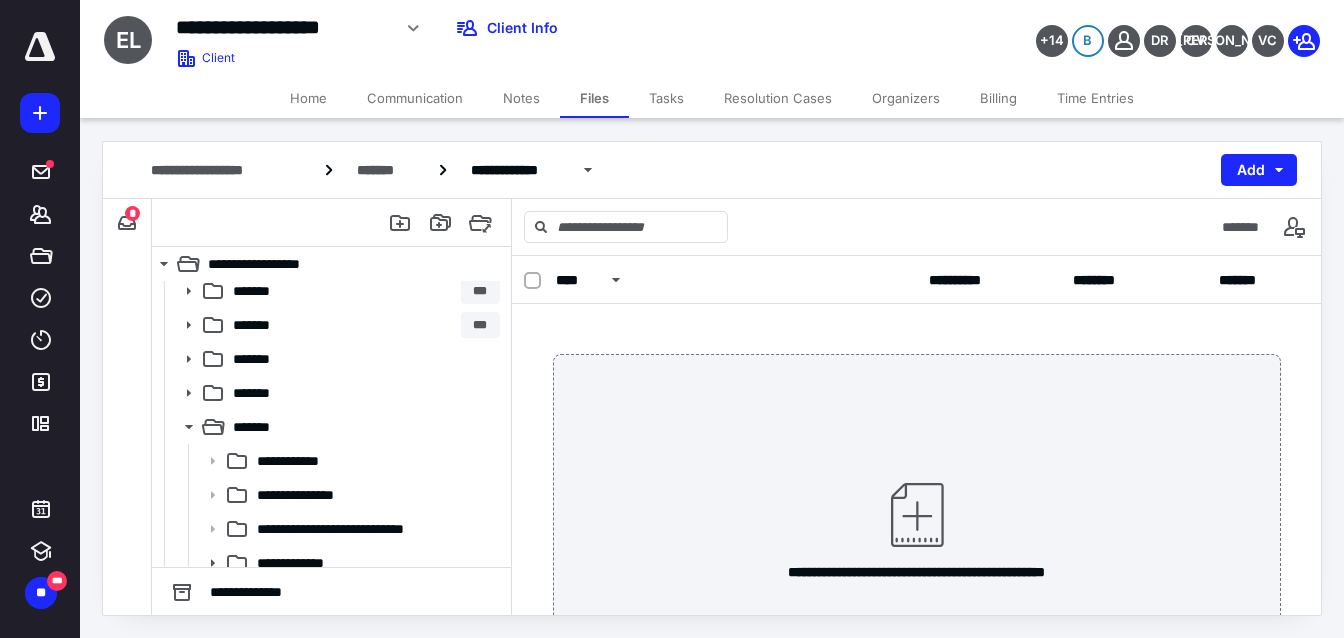 scroll, scrollTop: 80, scrollLeft: 0, axis: vertical 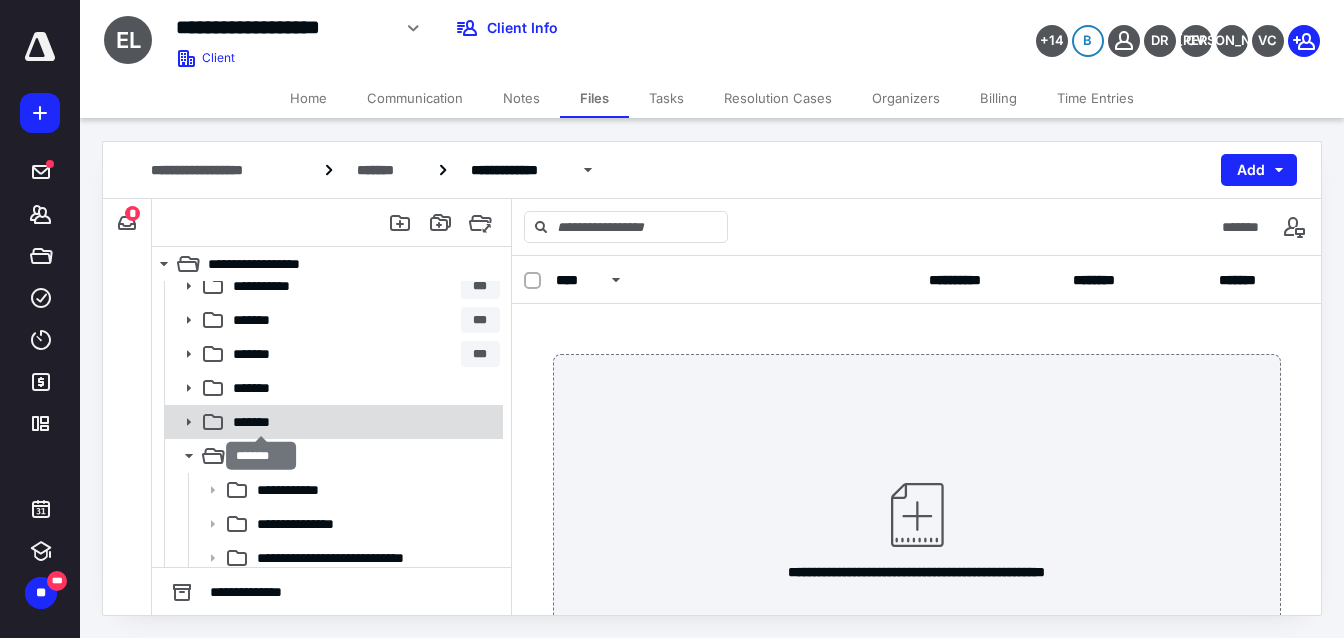 click on "*******" at bounding box center (261, 422) 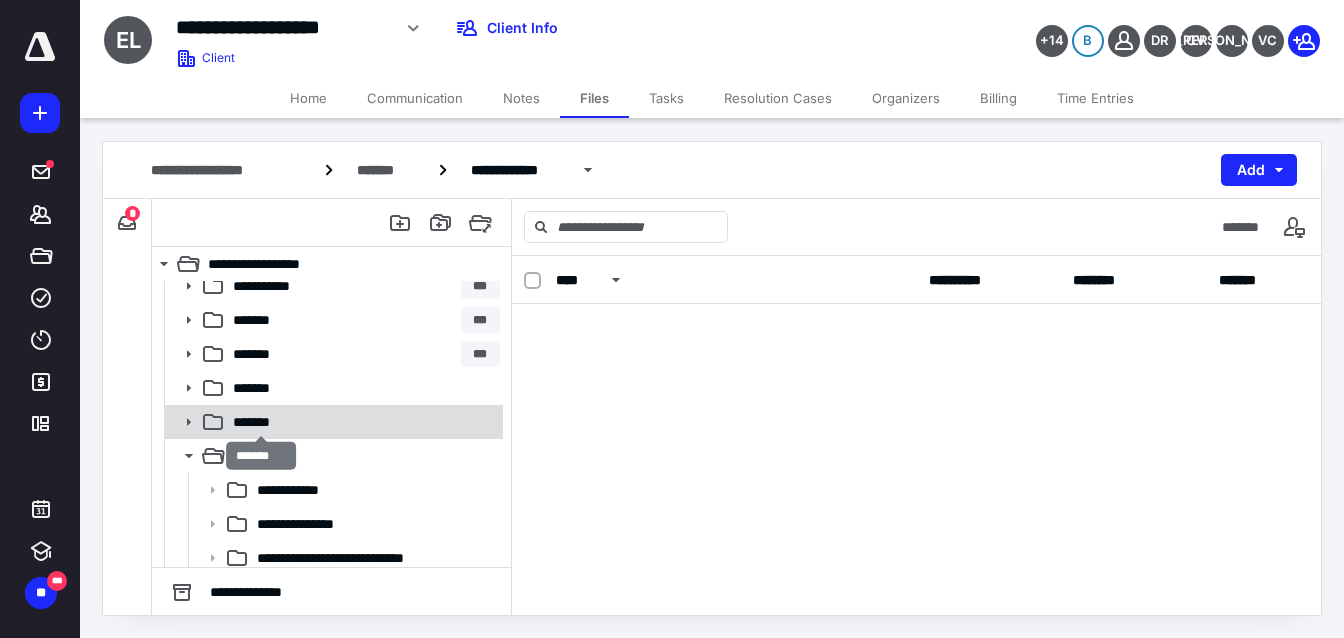 click on "*******" at bounding box center [261, 422] 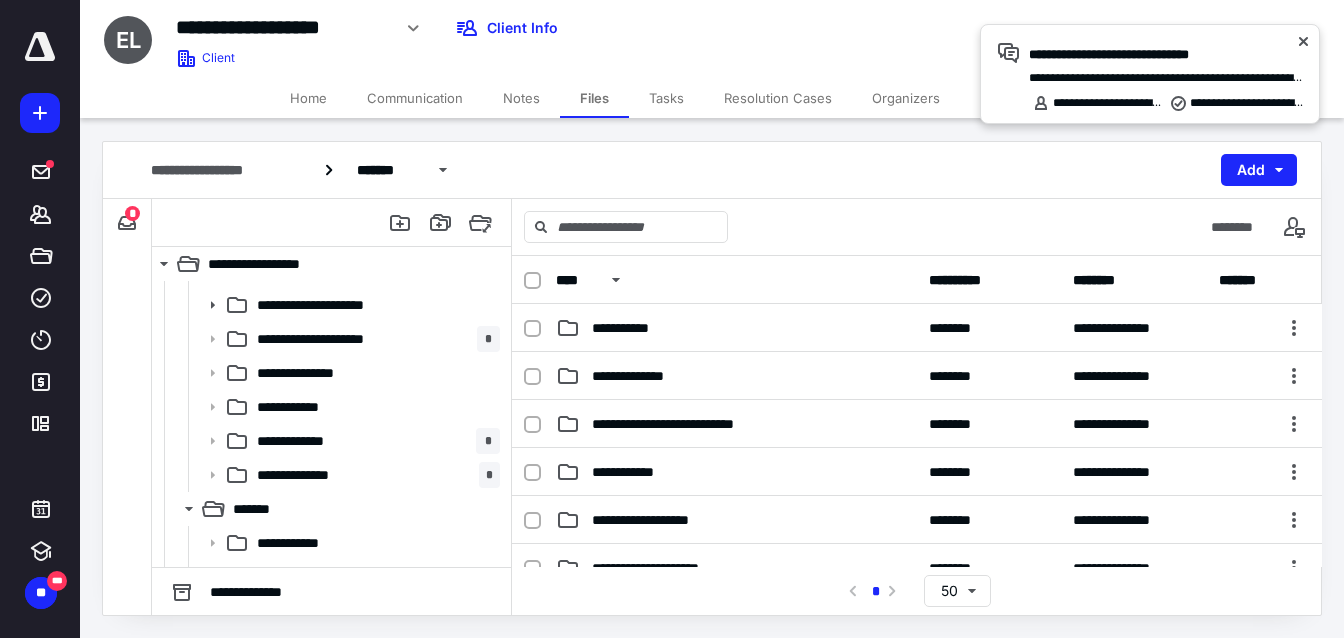 scroll, scrollTop: 429, scrollLeft: 0, axis: vertical 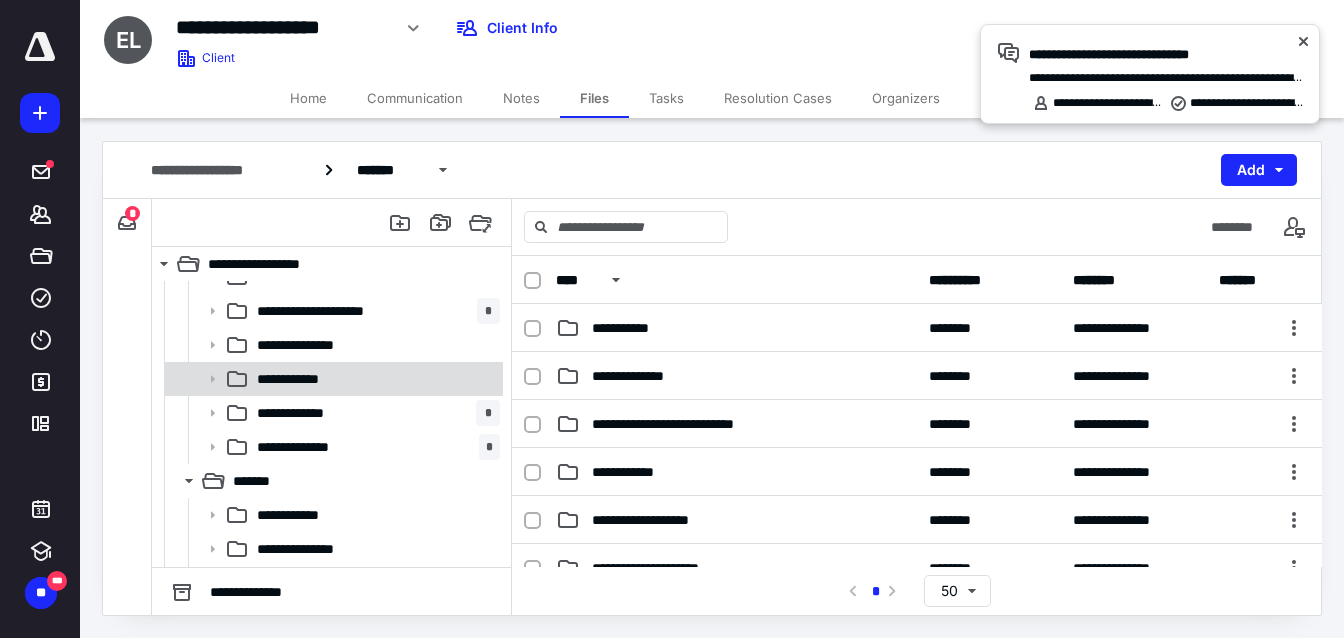 click on "**********" at bounding box center (374, 379) 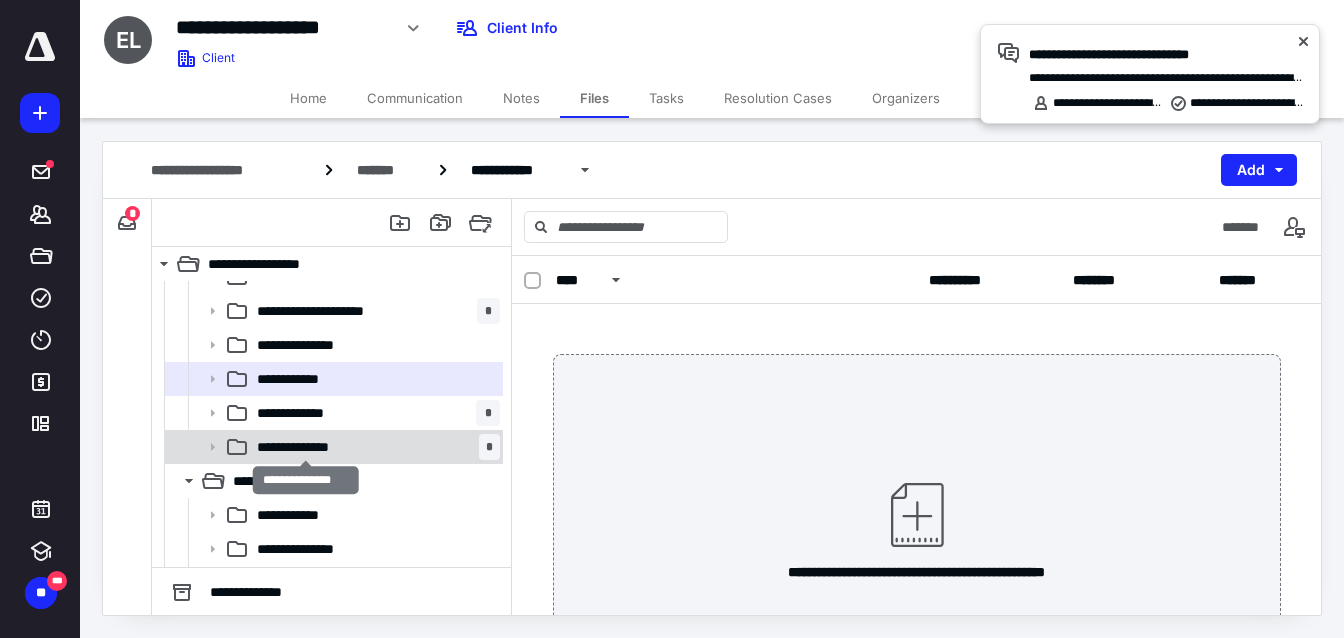 click on "**********" at bounding box center [306, 447] 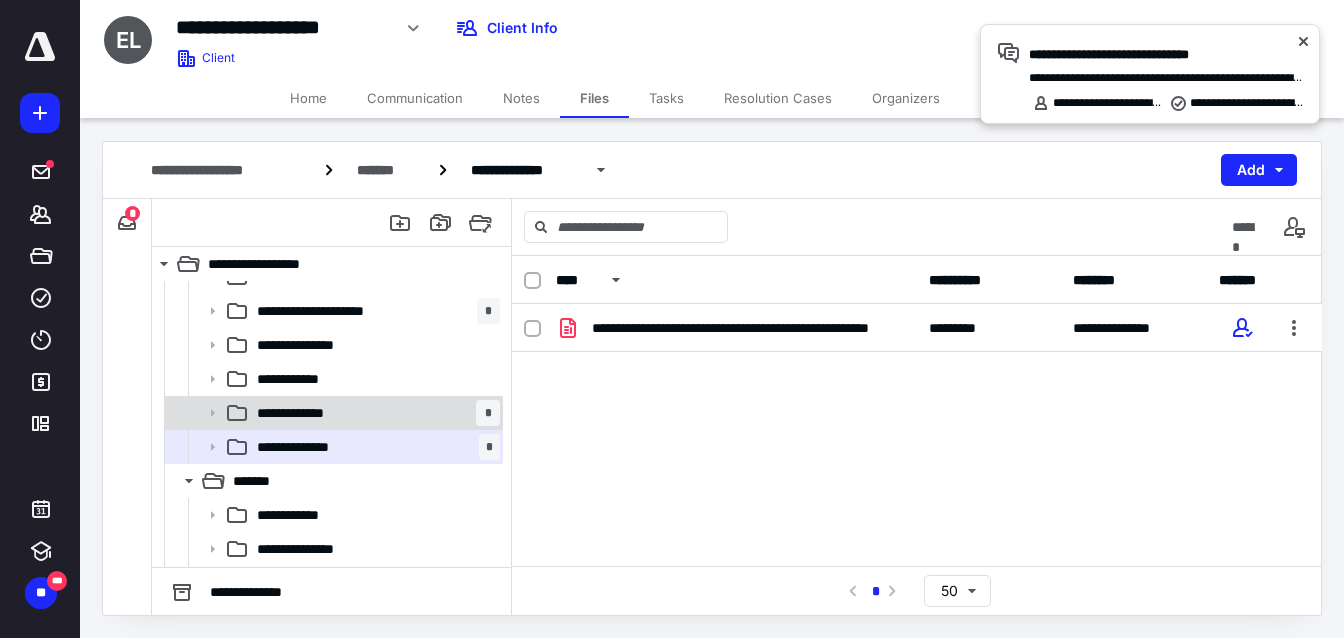 click on "**********" at bounding box center (374, 413) 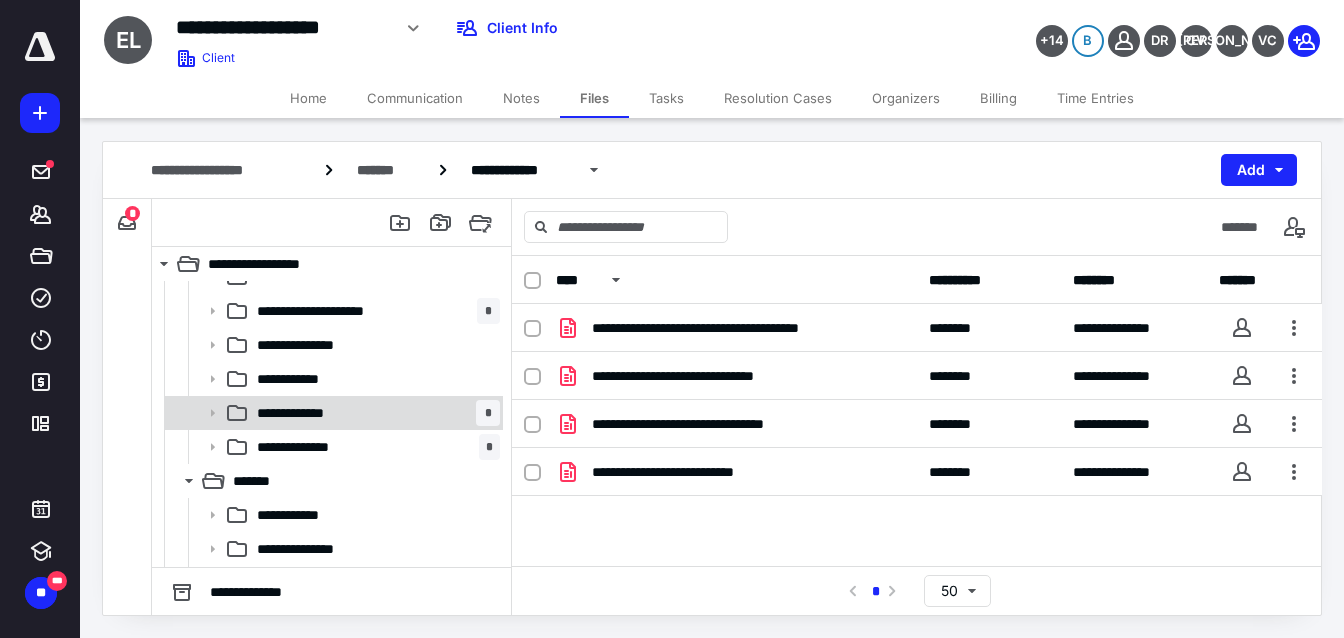 click on "**********" at bounding box center (374, 413) 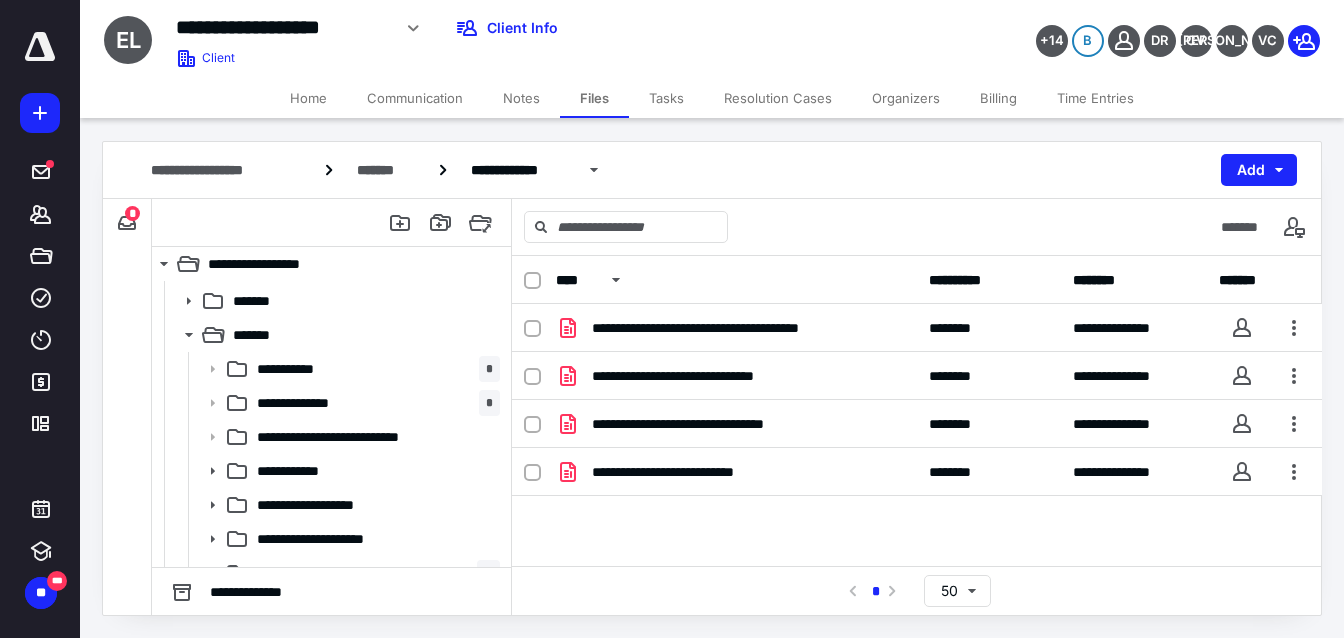 scroll, scrollTop: 155, scrollLeft: 0, axis: vertical 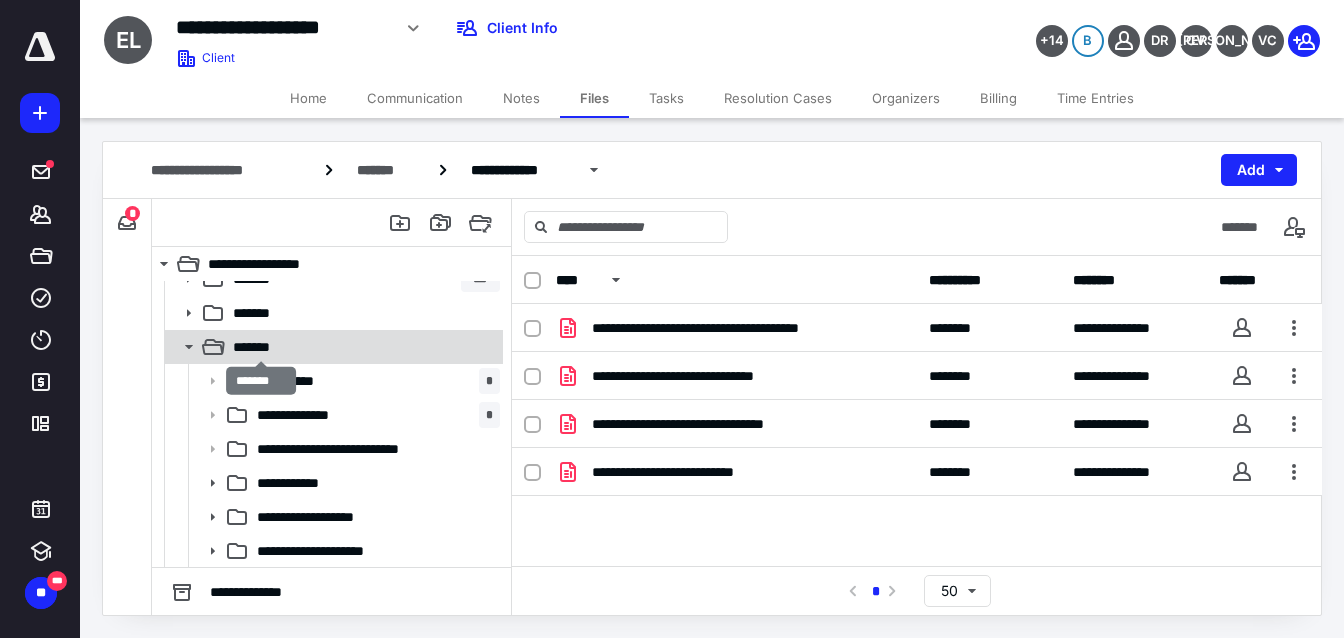 click on "*******" at bounding box center [261, 347] 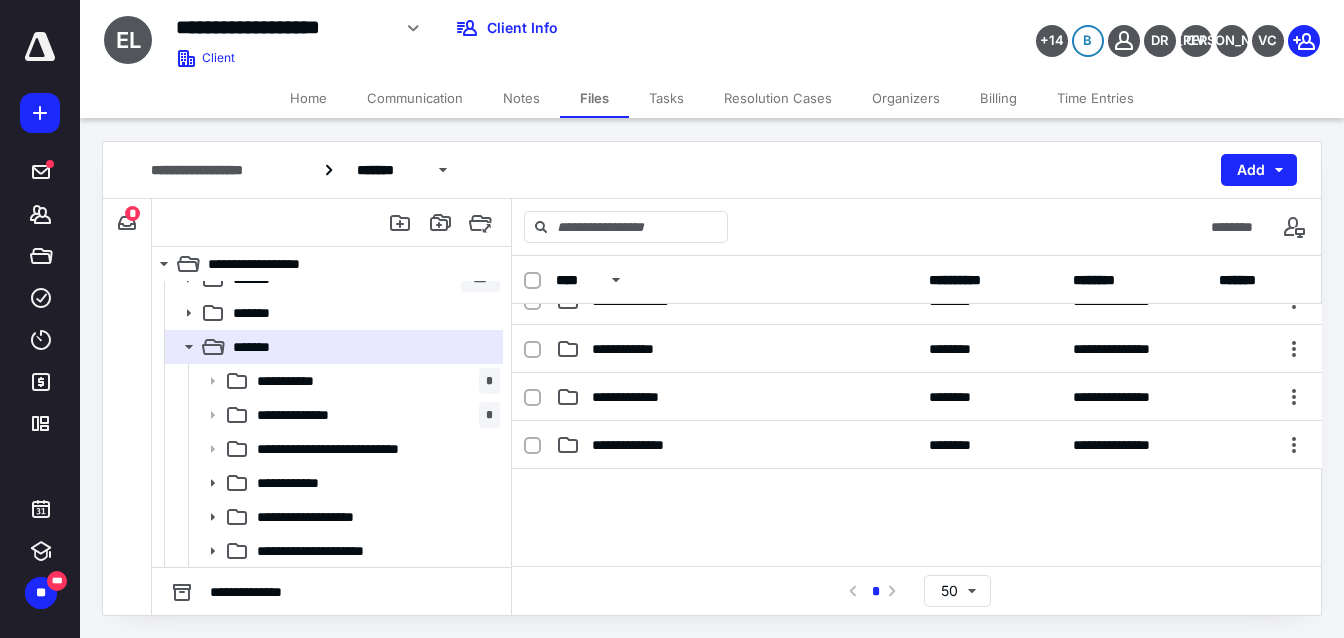 scroll, scrollTop: 341, scrollLeft: 0, axis: vertical 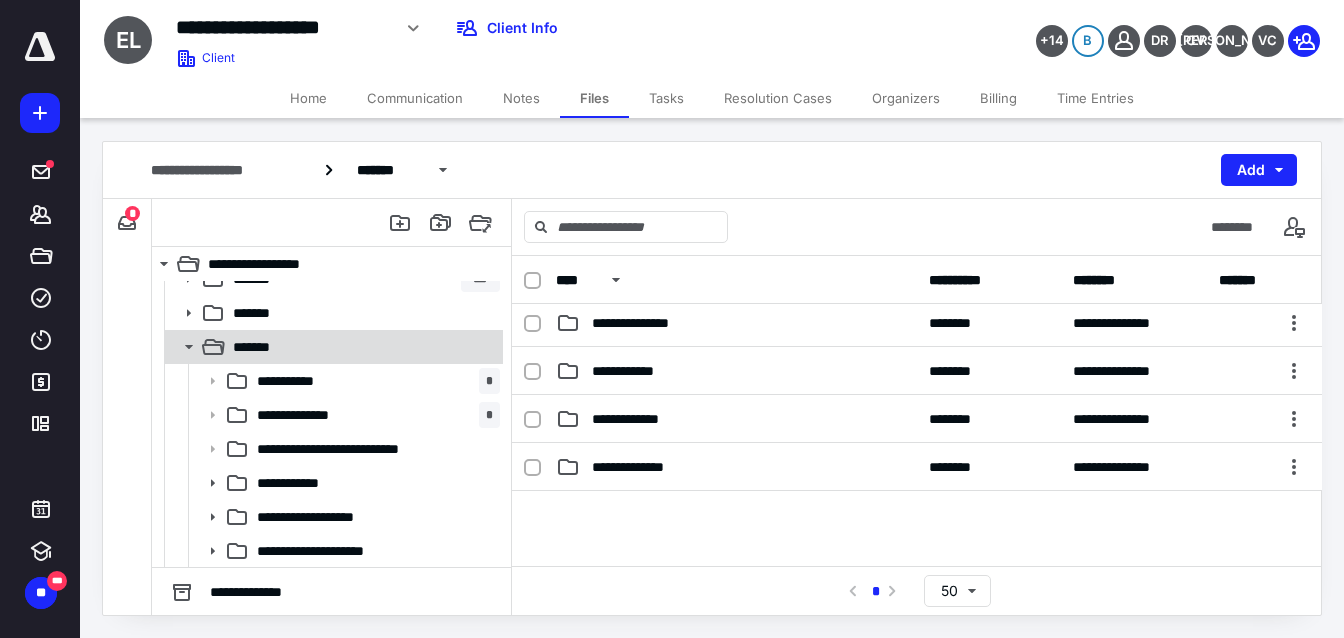click on "*******" at bounding box center (362, 347) 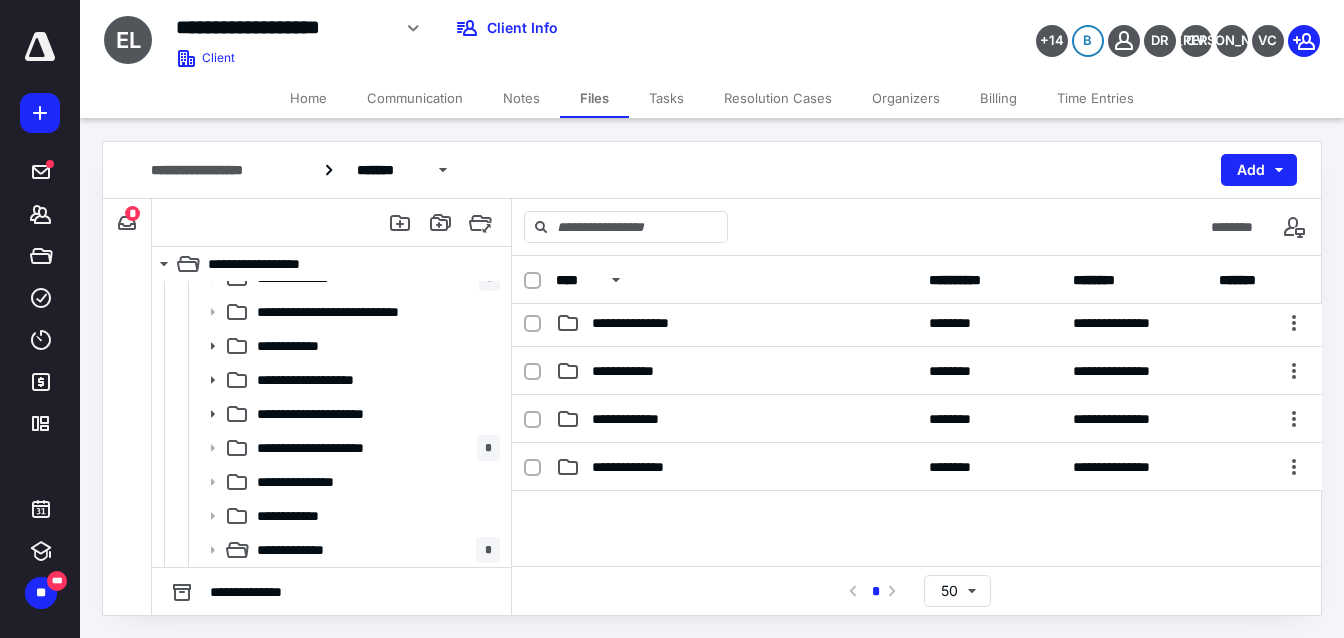 scroll, scrollTop: 361, scrollLeft: 0, axis: vertical 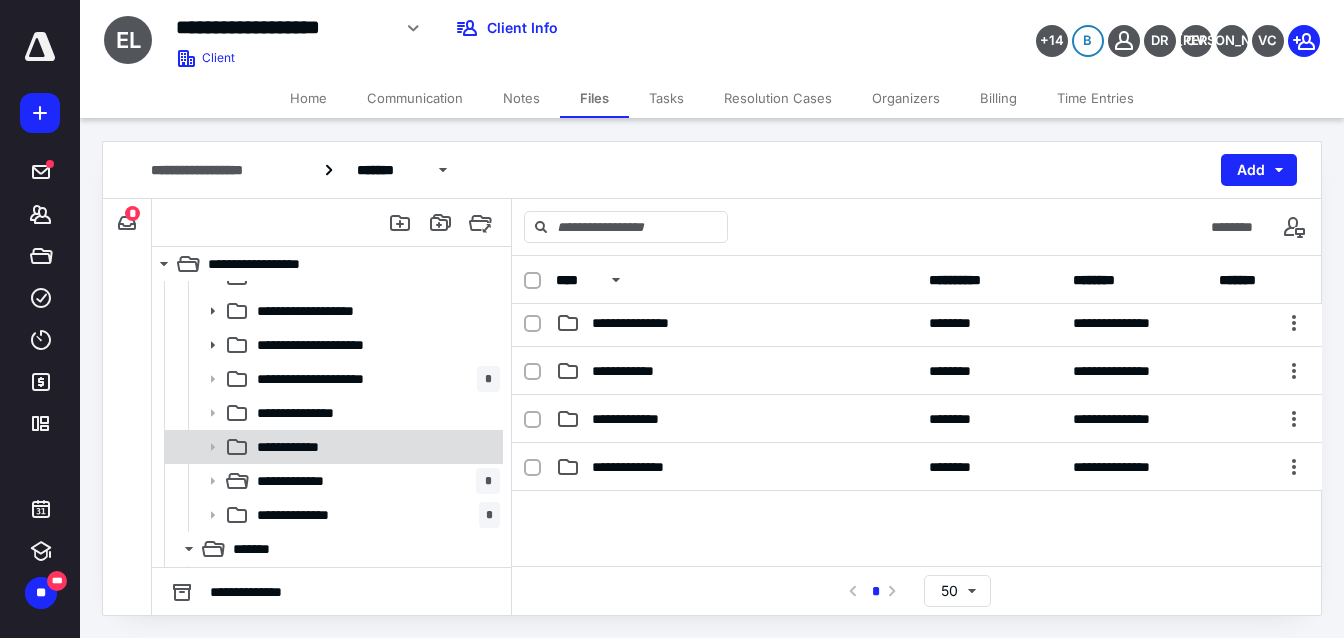 click on "**********" at bounding box center [374, 447] 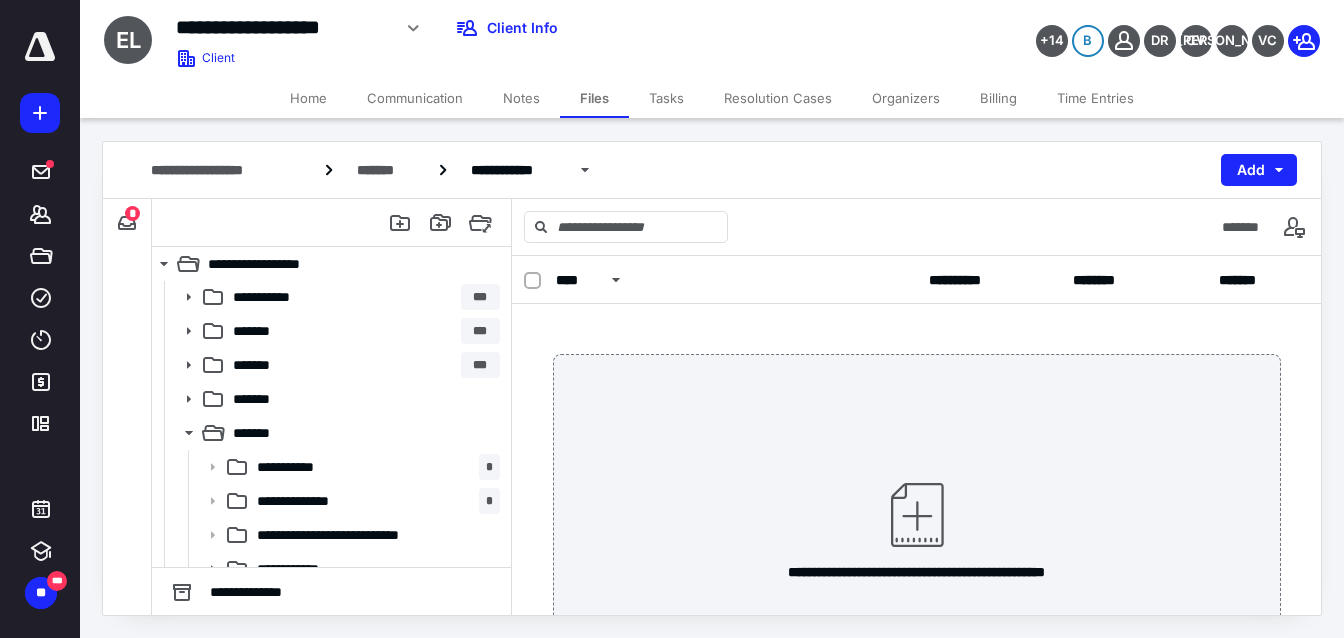 scroll, scrollTop: 0, scrollLeft: 0, axis: both 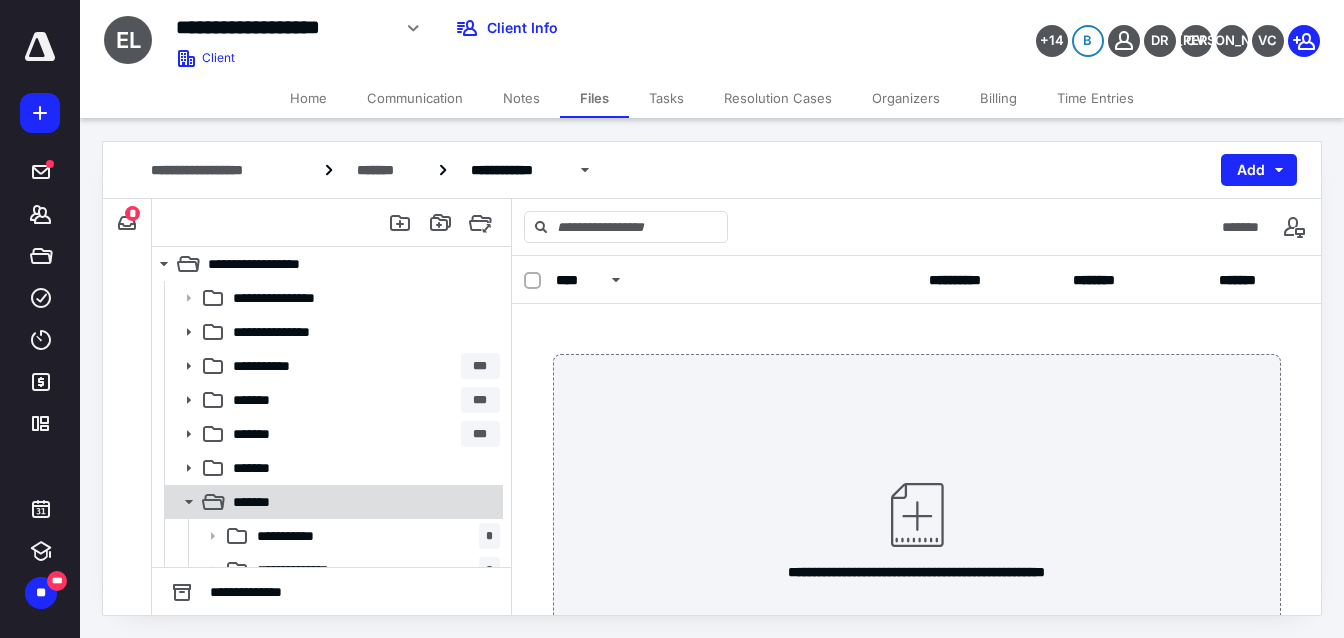 click on "*******" at bounding box center (362, 502) 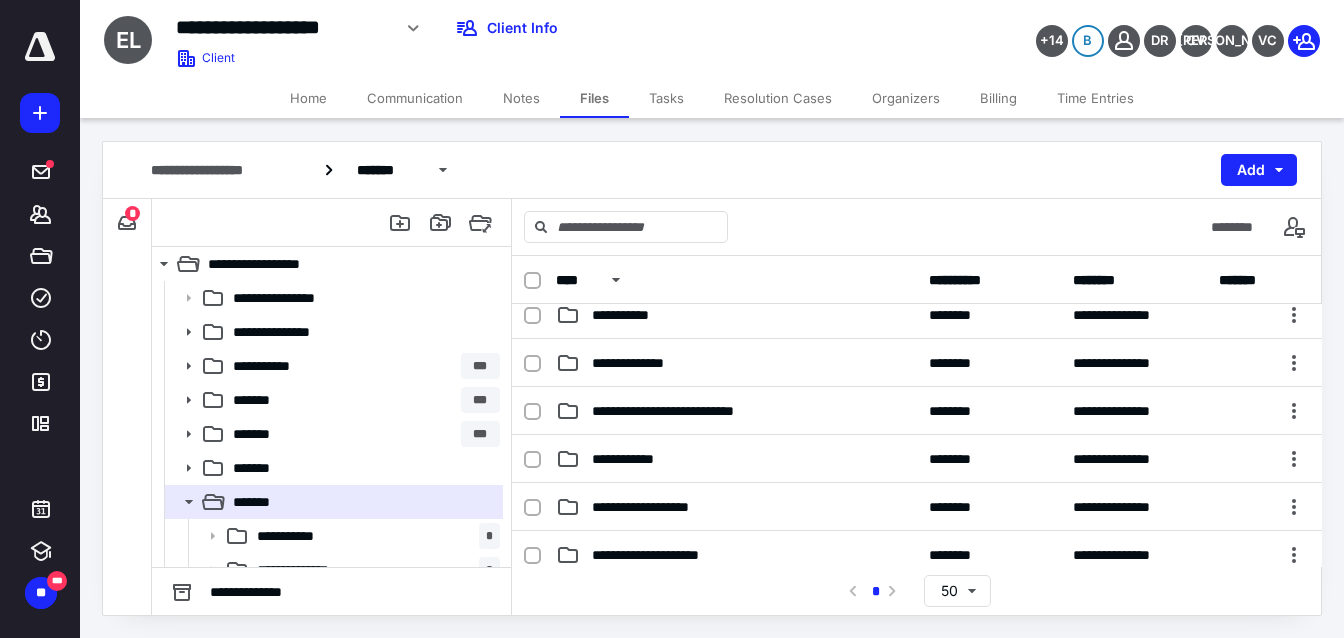 scroll, scrollTop: 0, scrollLeft: 0, axis: both 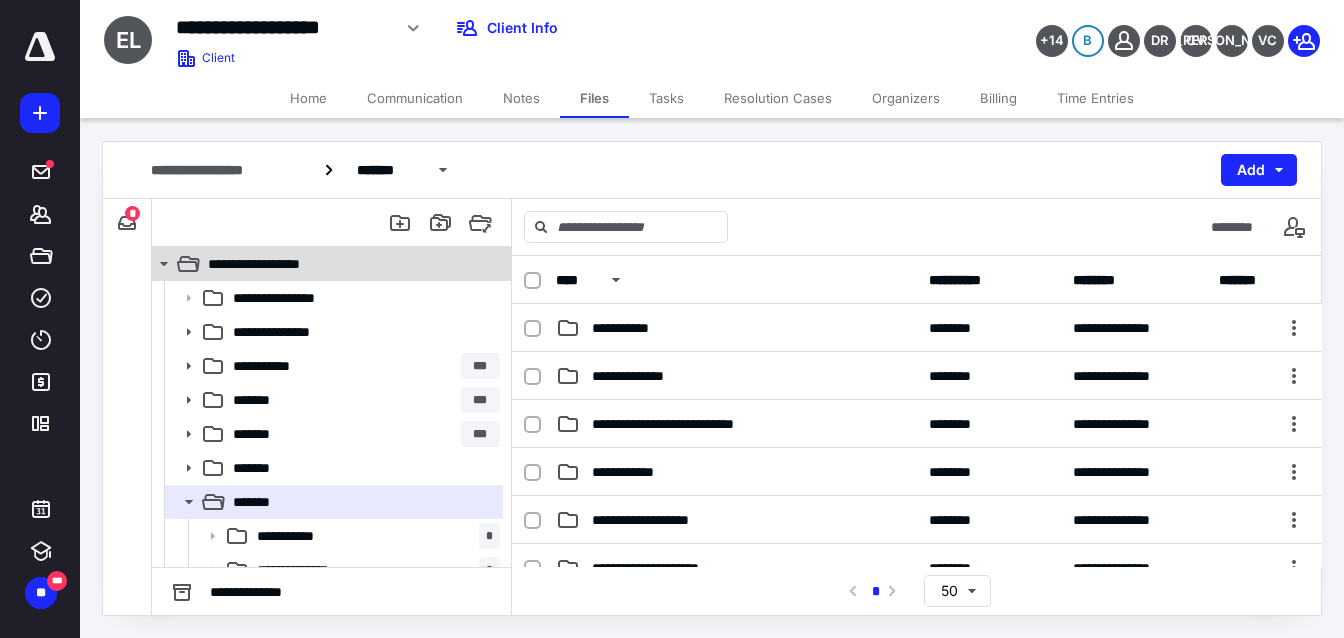 click on "**********" at bounding box center (344, 264) 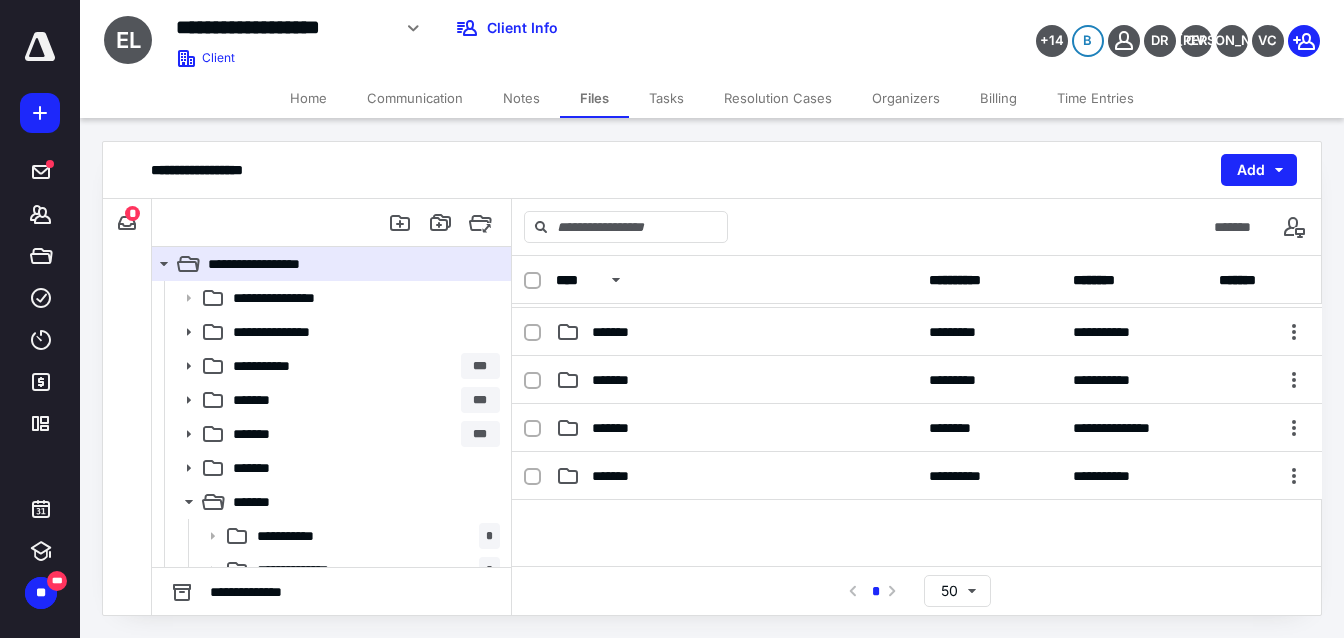 scroll, scrollTop: 186, scrollLeft: 0, axis: vertical 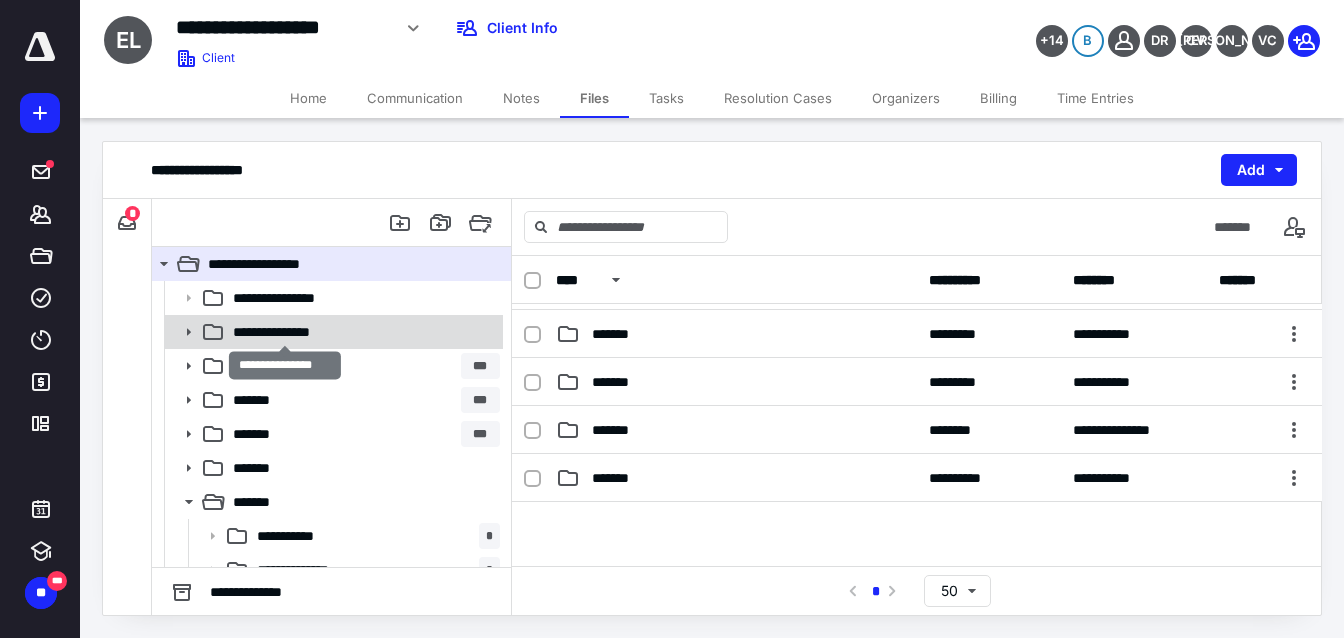 click on "**********" at bounding box center (286, 332) 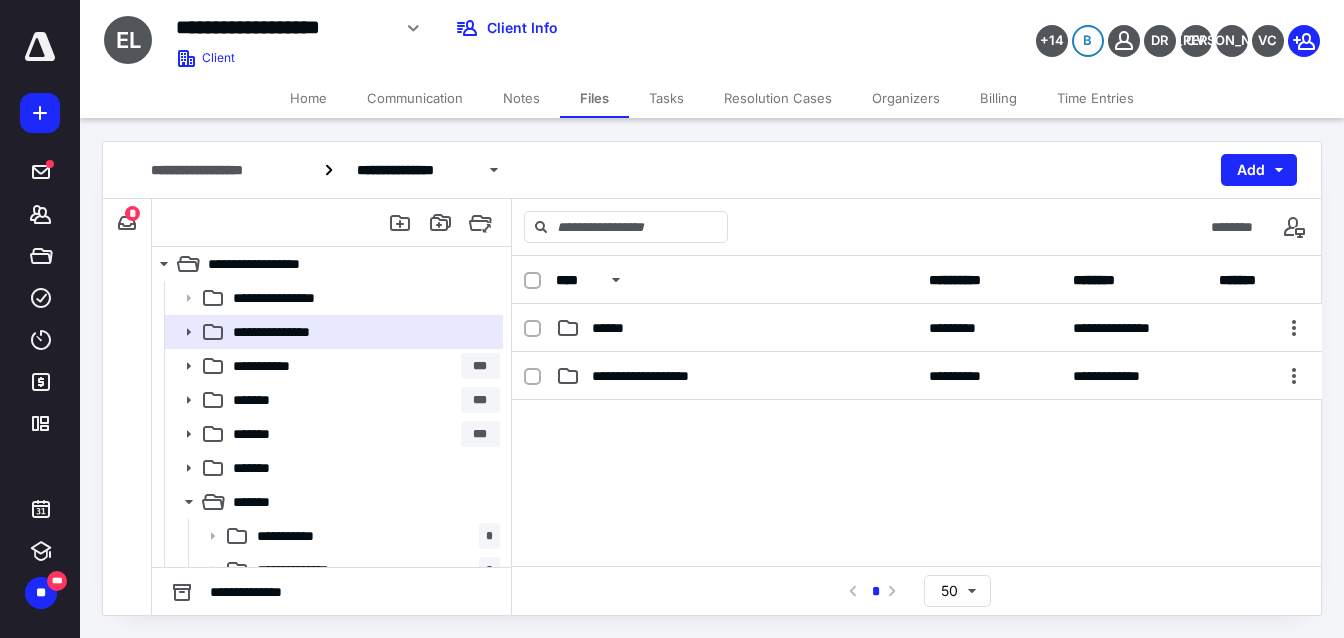 scroll, scrollTop: 434, scrollLeft: 0, axis: vertical 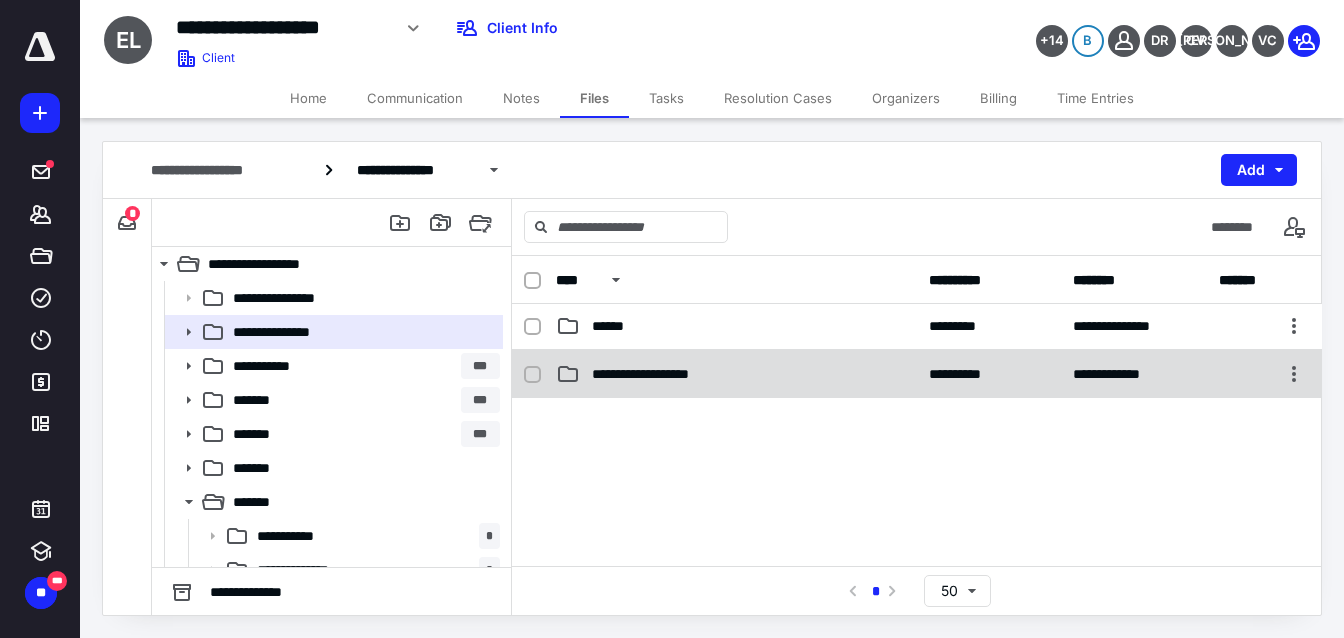 click on "**********" at bounding box center (736, 374) 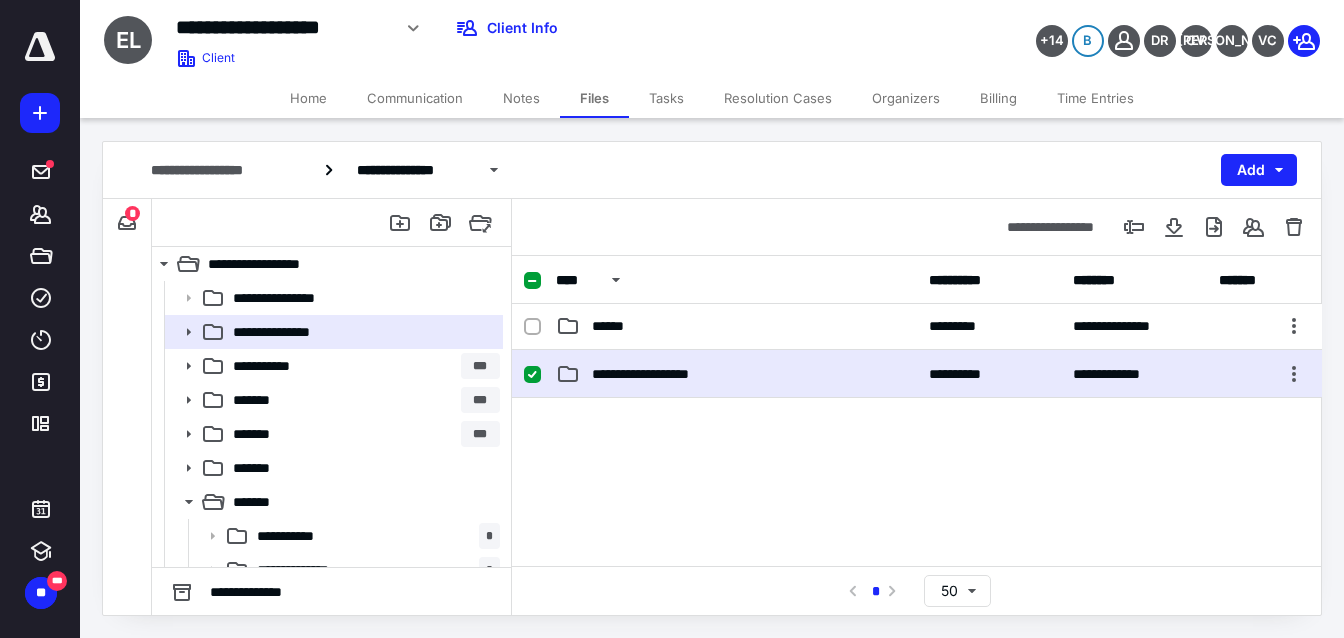 click on "**********" at bounding box center [736, 374] 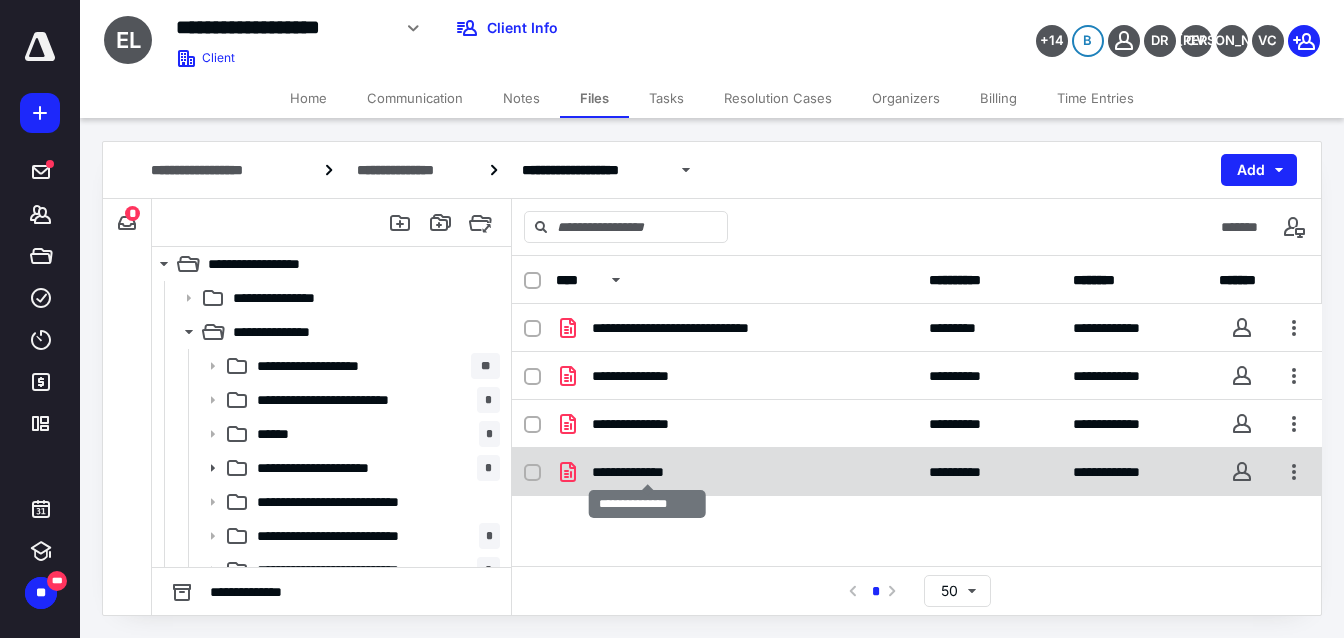 click on "**********" at bounding box center [648, 472] 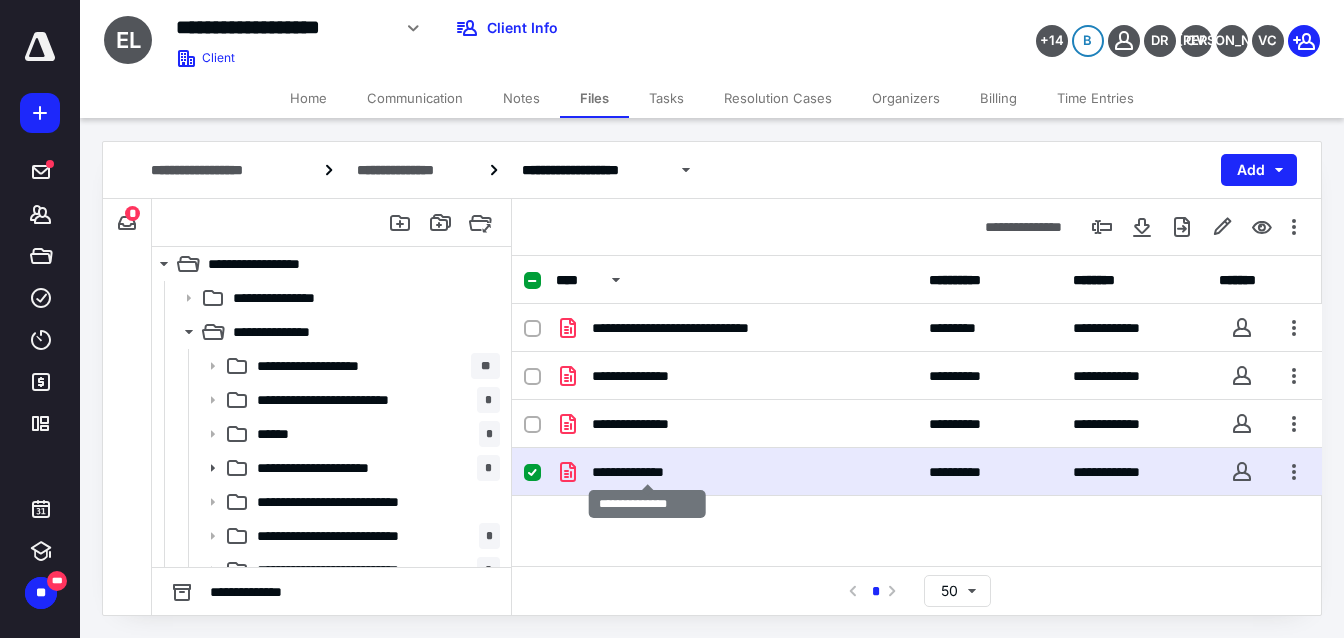 checkbox on "true" 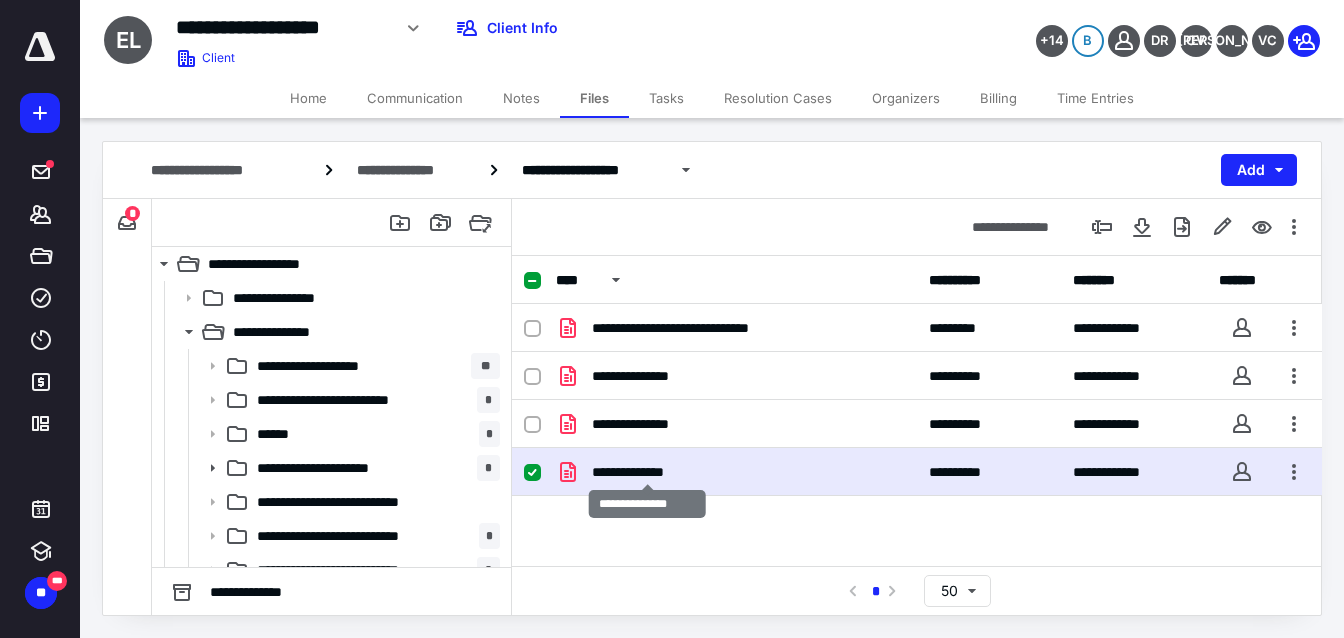 click on "**********" at bounding box center [648, 472] 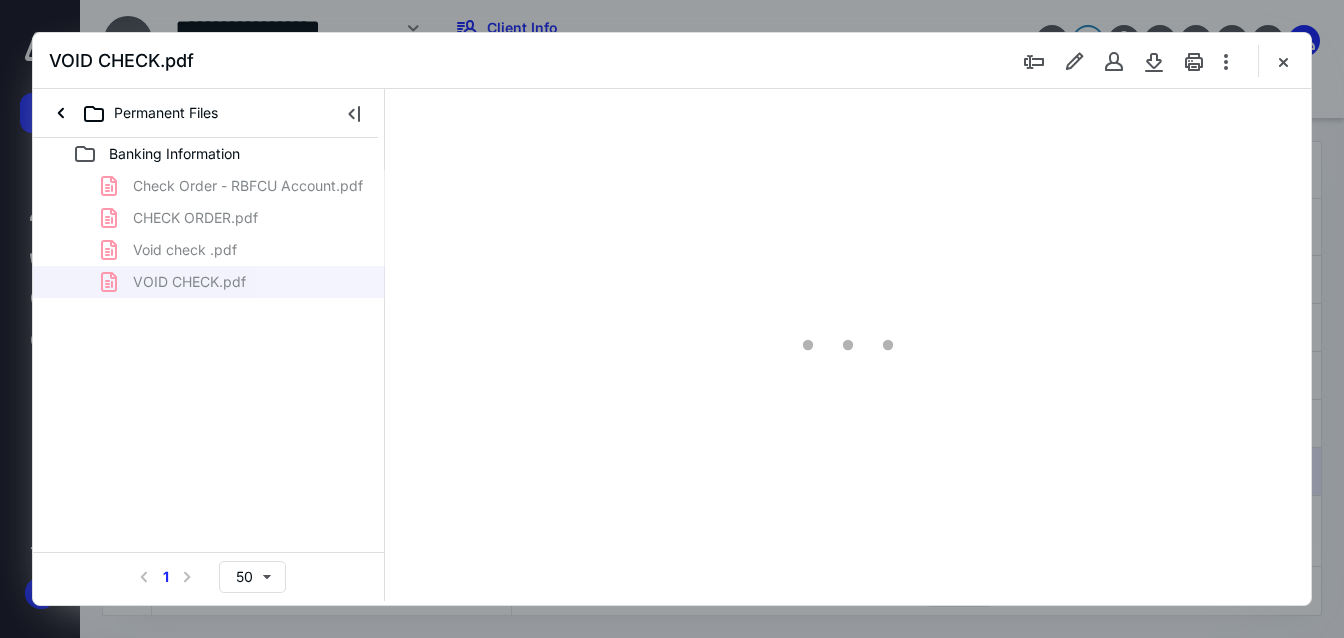 drag, startPoint x: 727, startPoint y: 53, endPoint x: 737, endPoint y: 56, distance: 10.440307 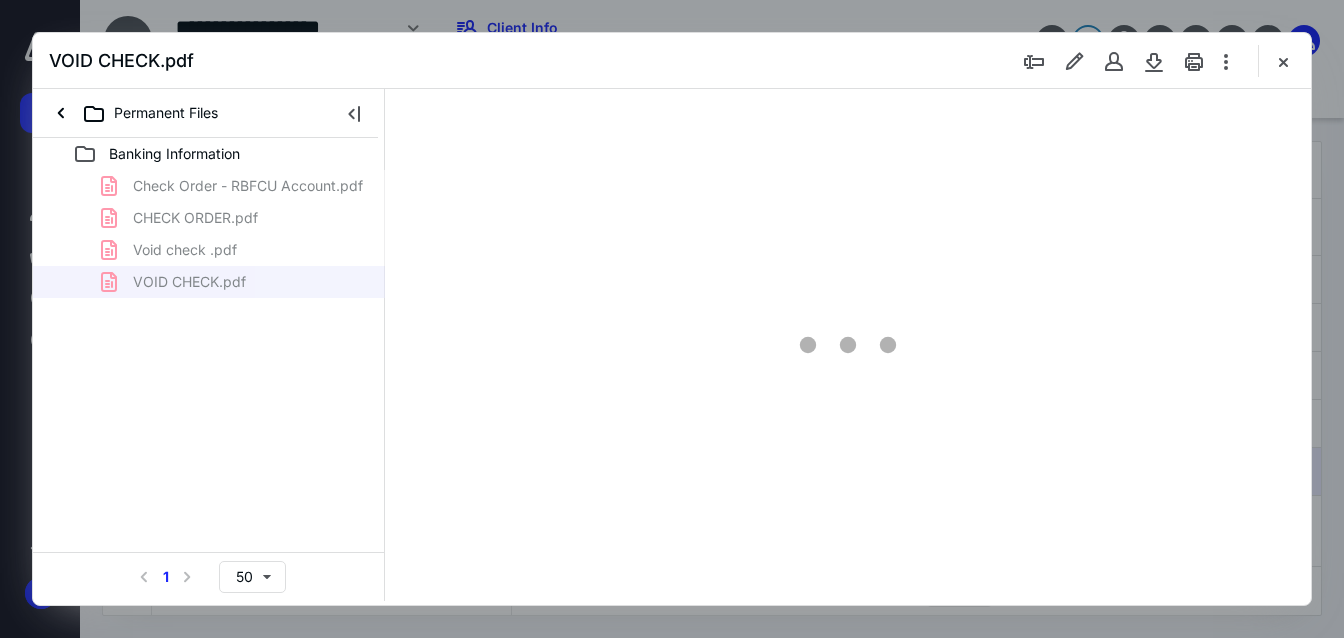 click on "VOID CHECK.pdf" at bounding box center [672, 61] 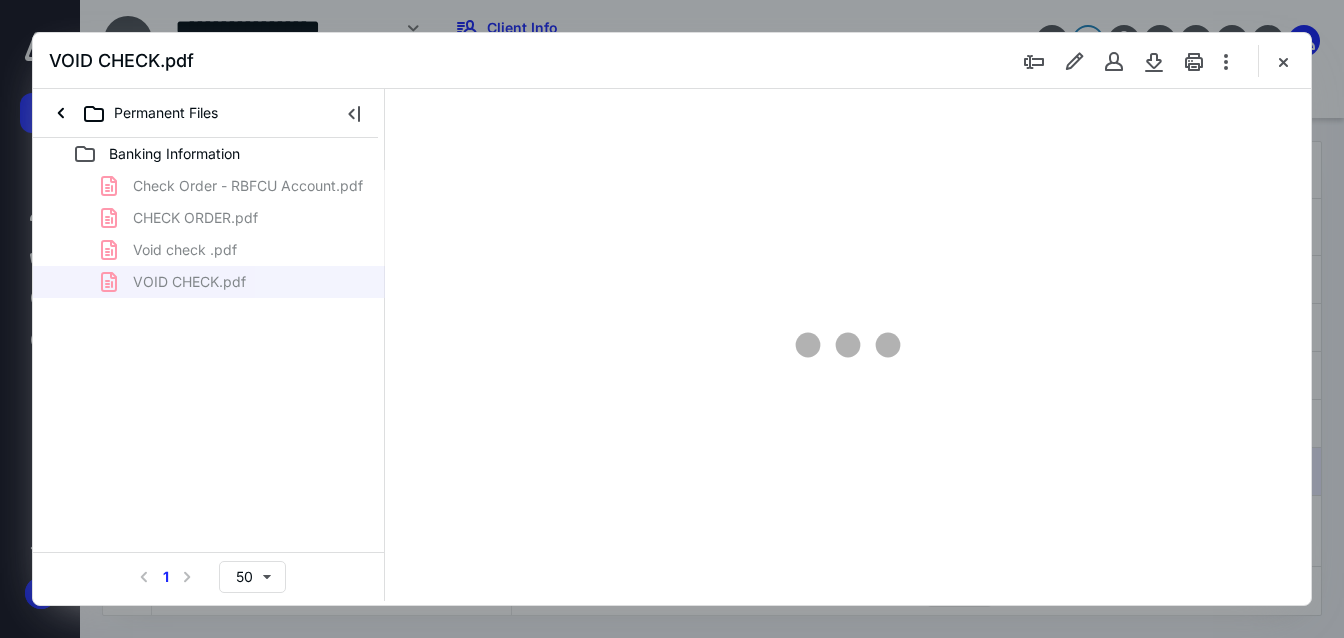 click on "VOID CHECK.pdf" at bounding box center [672, 61] 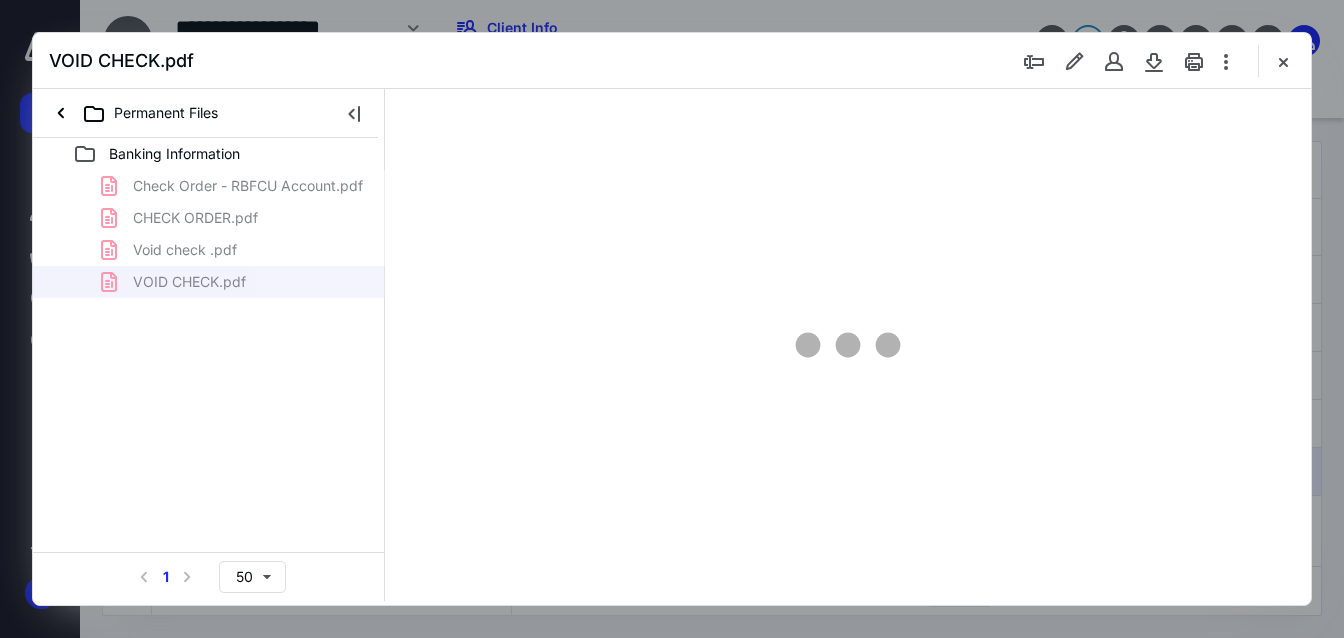 click on "VOID CHECK.pdf" at bounding box center [672, 61] 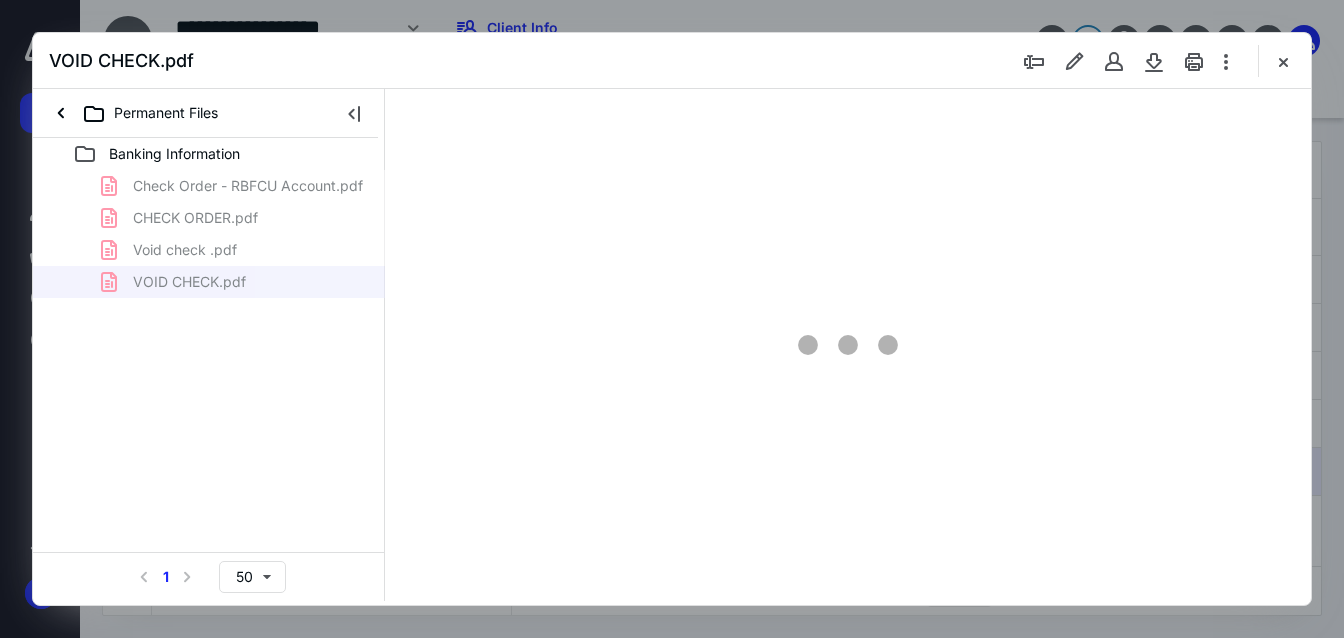 click on "VOID CHECK.pdf" at bounding box center (672, 61) 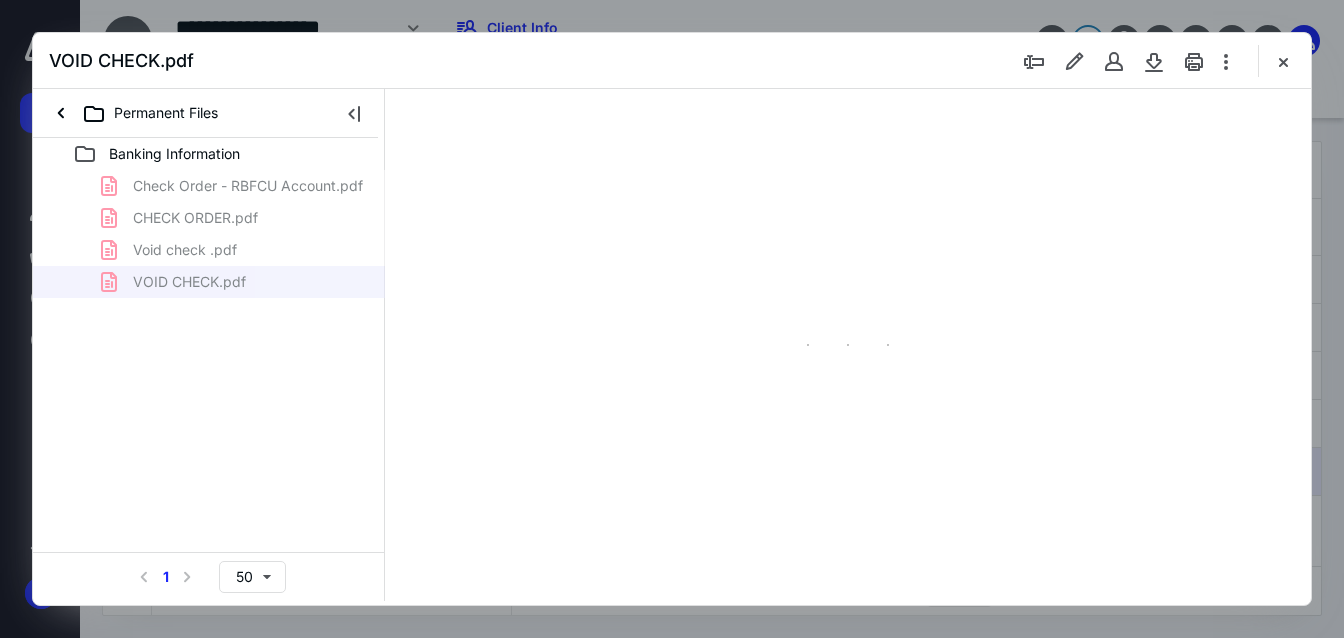 scroll, scrollTop: 0, scrollLeft: 0, axis: both 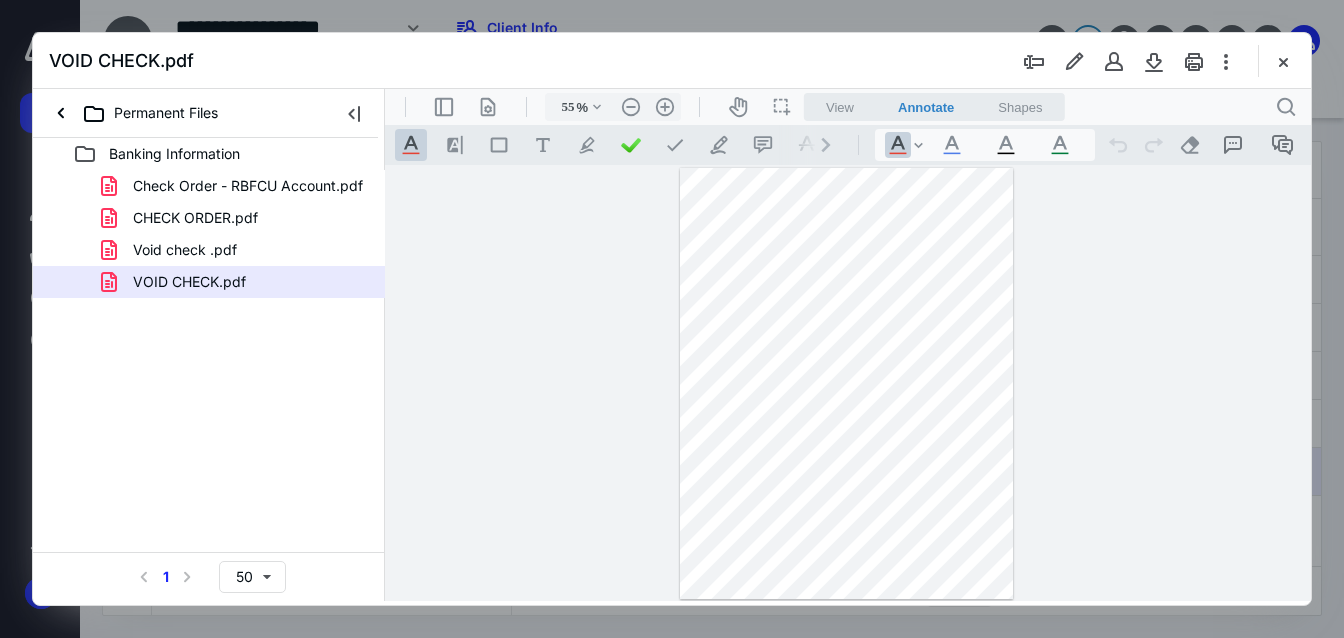 drag, startPoint x: 687, startPoint y: 46, endPoint x: 919, endPoint y: 43, distance: 232.0194 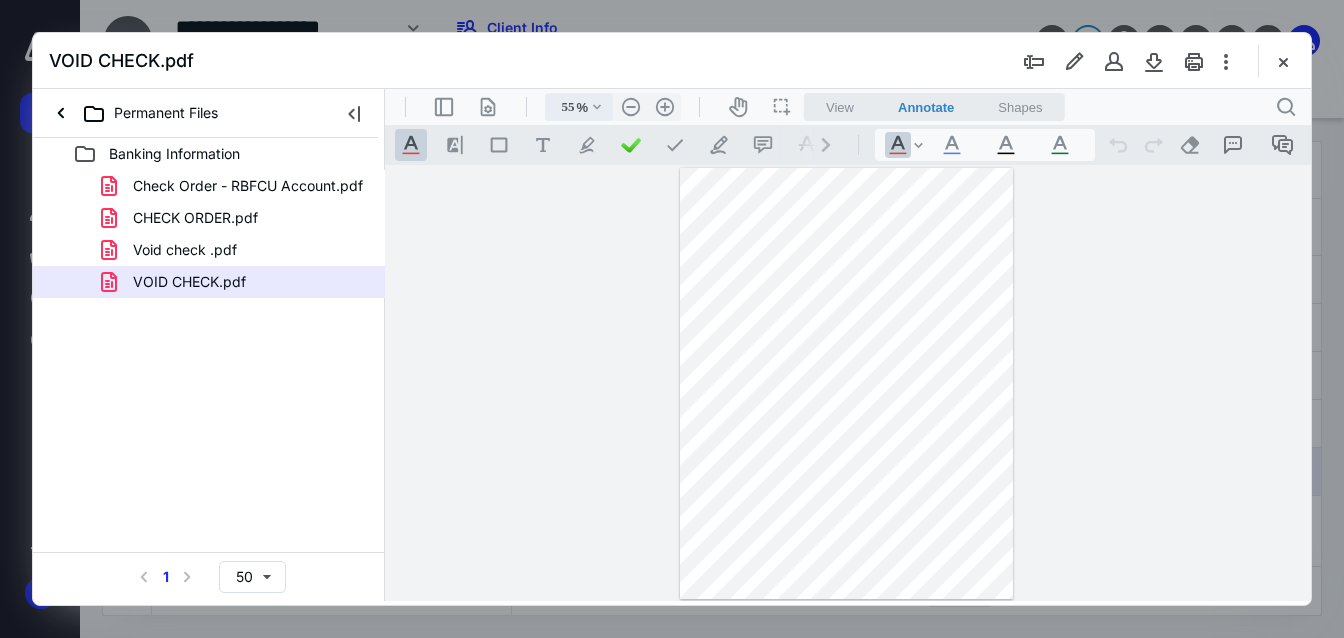click on ".cls-1{fill:#abb0c4;} icon - chevron - down" at bounding box center (597, 107) 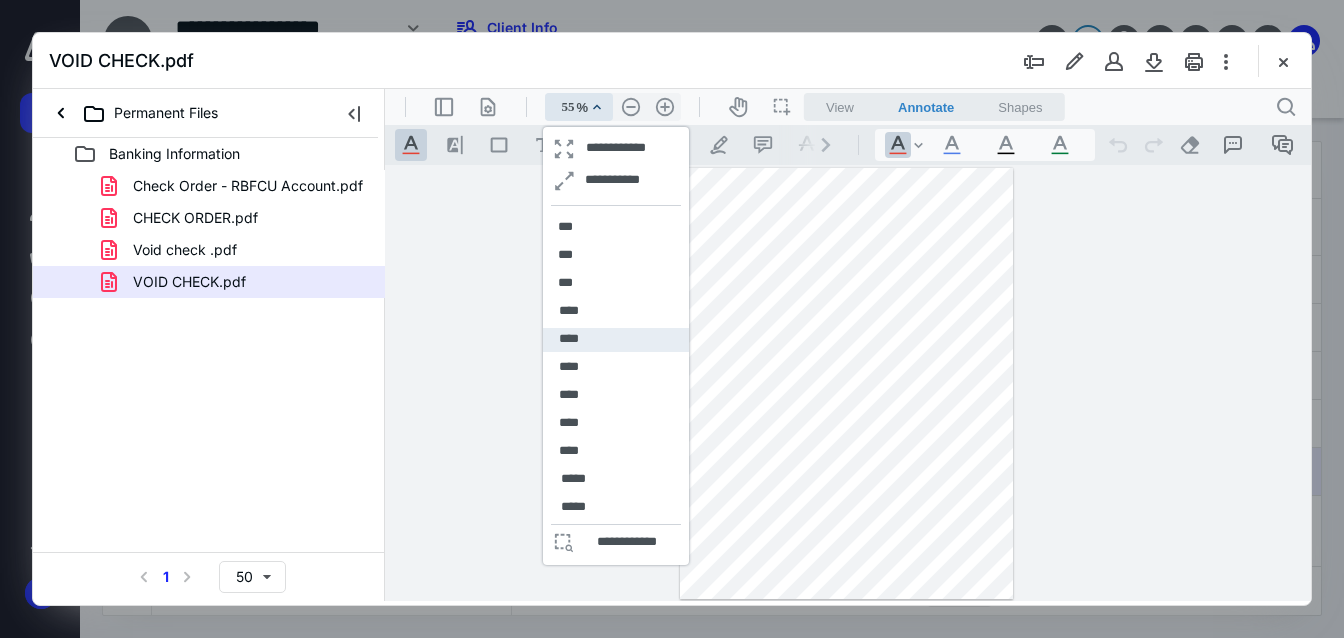 click on "****" at bounding box center (569, 339) 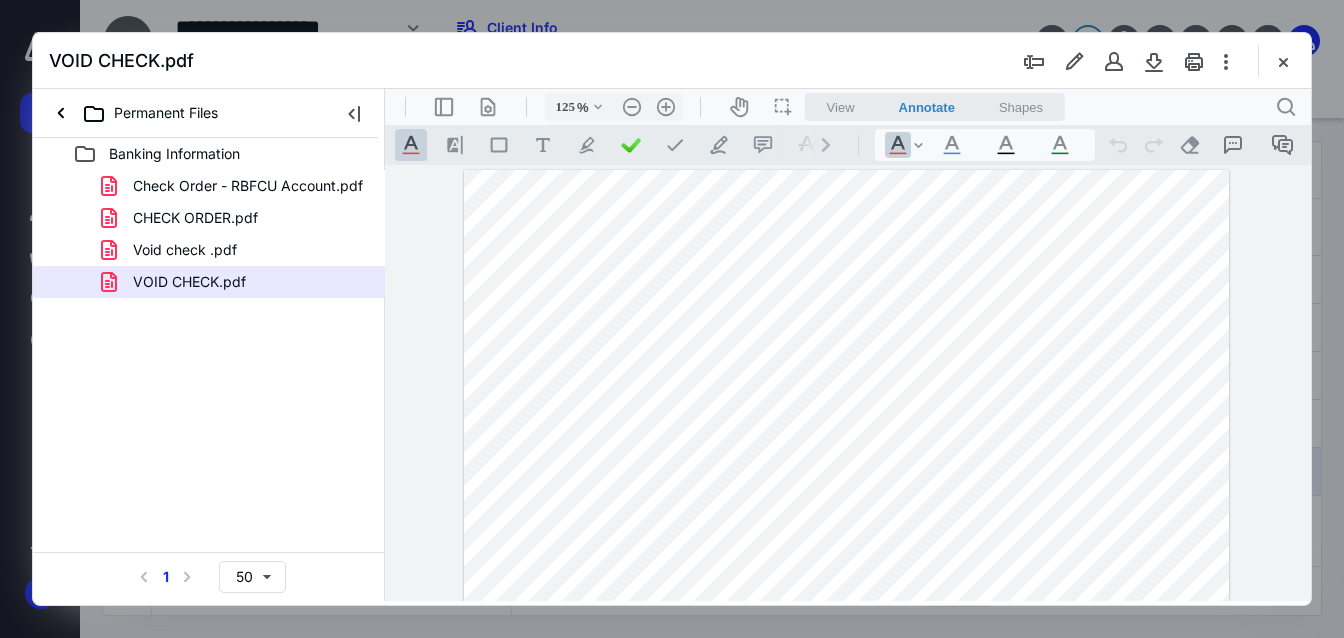scroll, scrollTop: 230, scrollLeft: 0, axis: vertical 